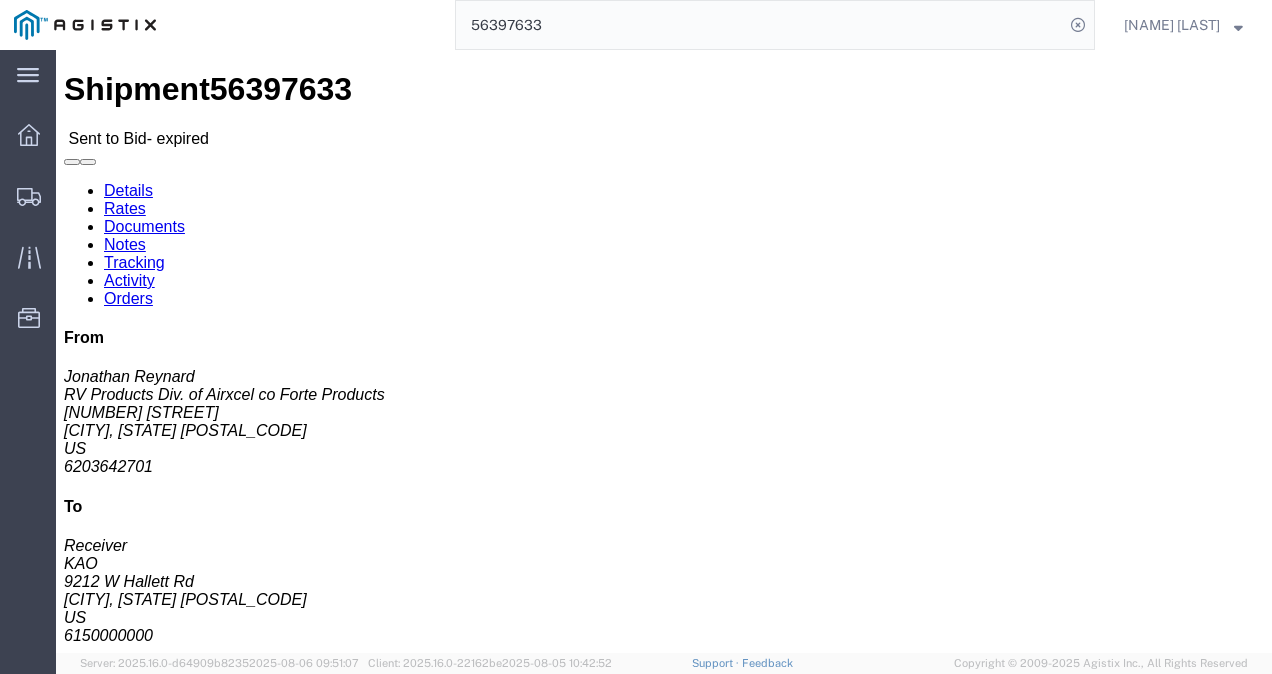scroll, scrollTop: 0, scrollLeft: 0, axis: both 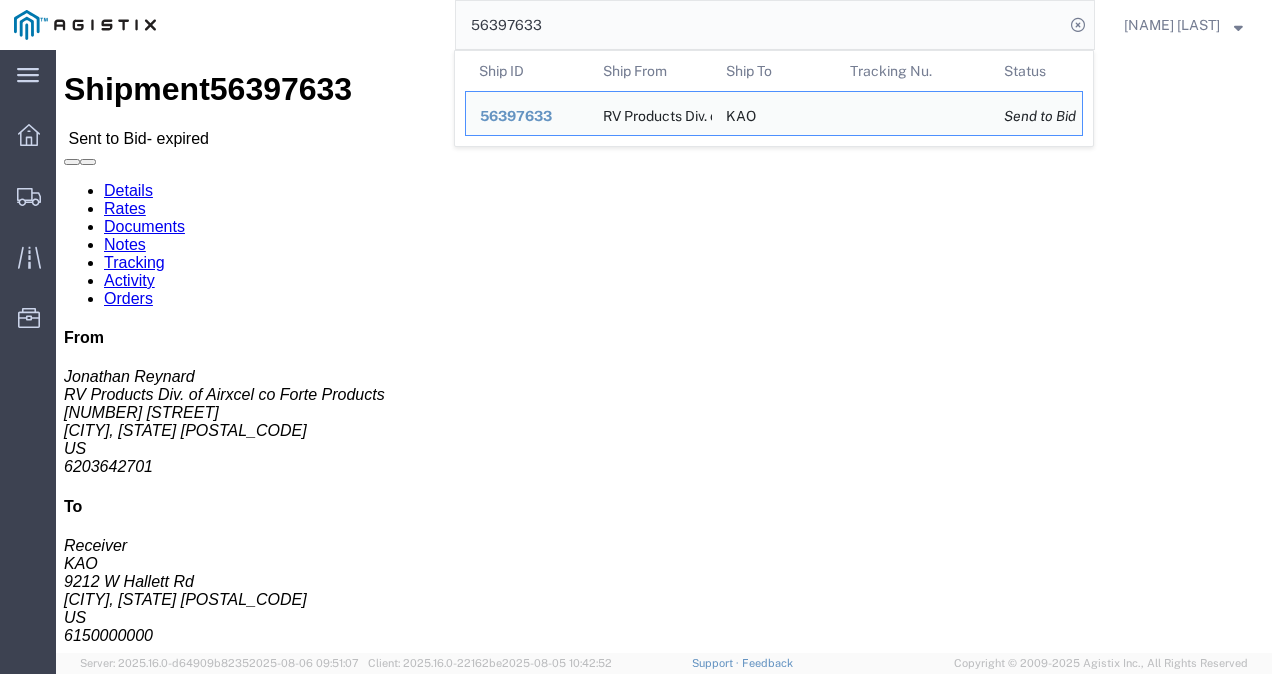 paste on "[NUMBER]" 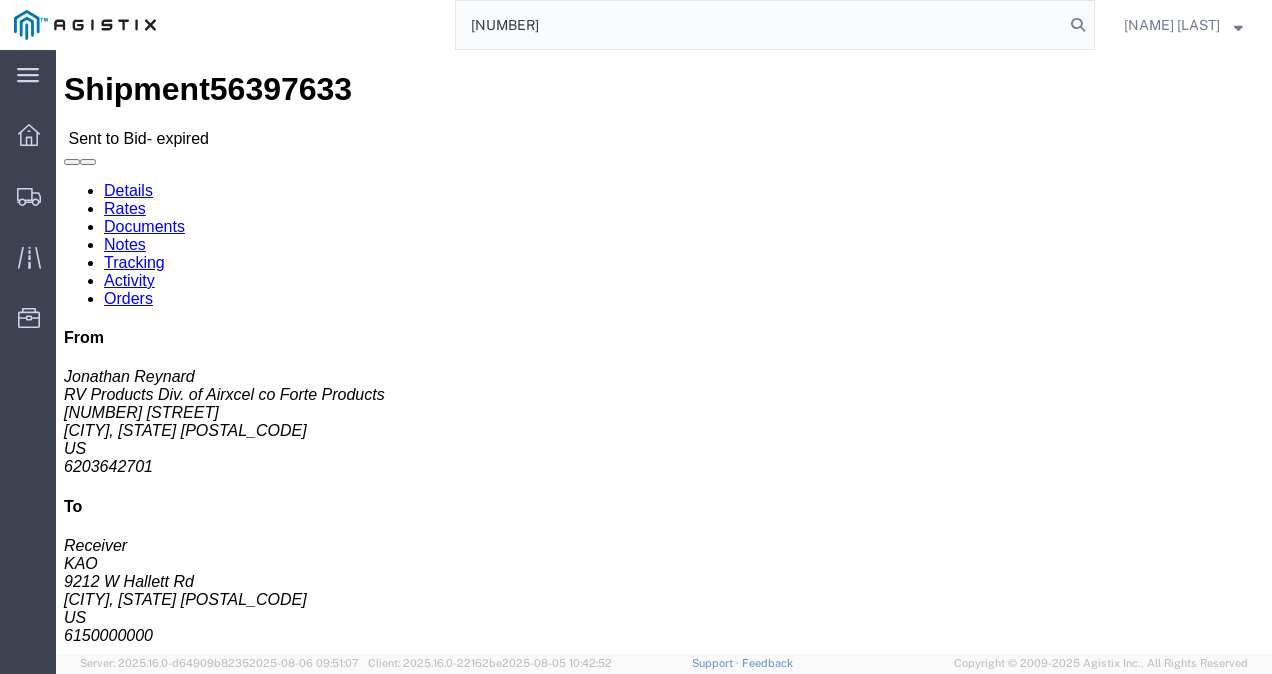 click on "[NUMBER]" 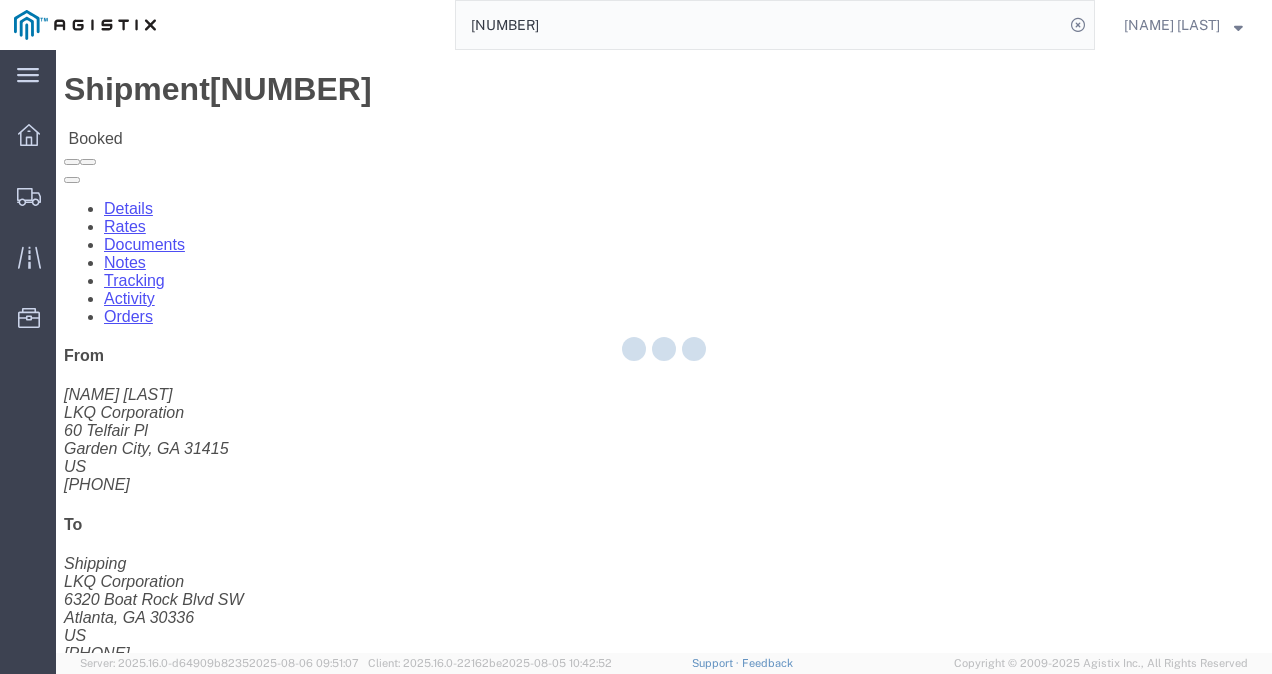 click on "Leg 1 - Truckload Vehicle 1: Standard Dry Van (53 Feet) Number of trucks: 1" 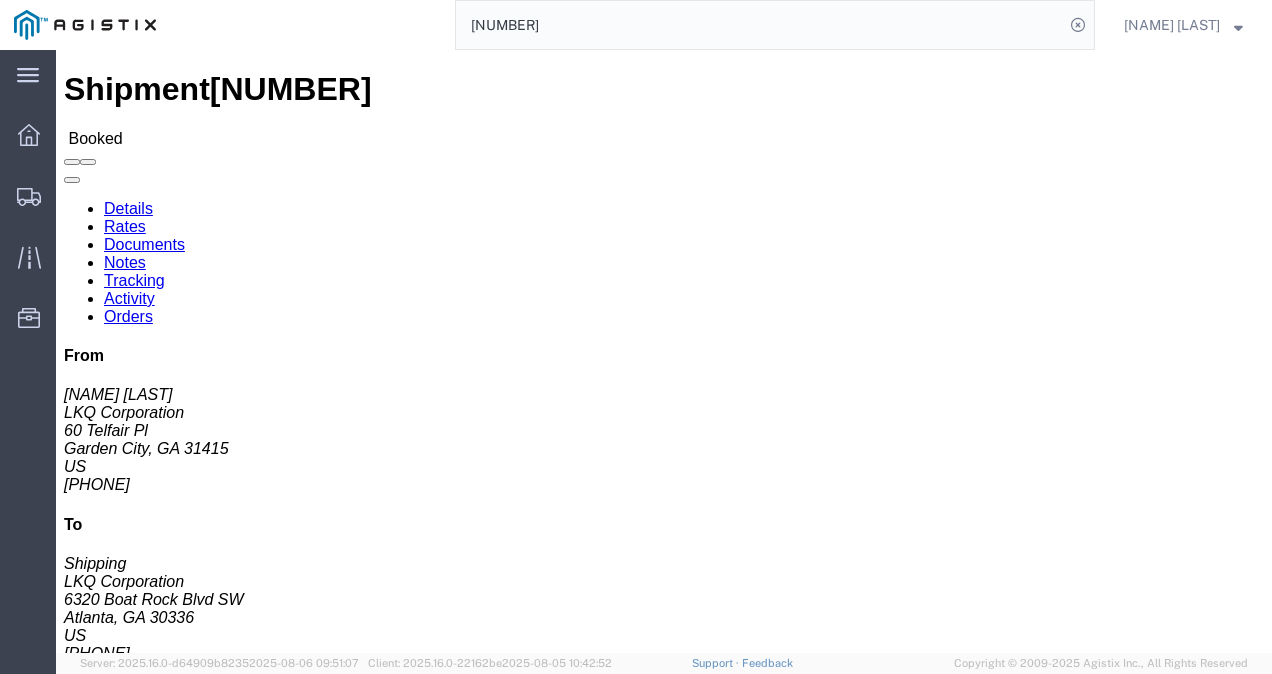 click on "Shipment Detail
Ship From LKQ Corporation ([NAME] [LAST]) [NUMBER] [STREET] [CITY],  [STATE] [POSTAL_CODE] United States [PHONE] [EMAIL] Ship To
LKQ Corporation (Shipping) [NUMBER] [STREET] [CITY],  [STATE] [POSTAL_CODE] United States [PHONE]
Pickup & Delivery Dates
[DATE]  [TIME]
-
[DATE]  [TIME]  [DATE]  [TIME]
-
[DATE]  [TIME] Edit Date and Time
Pickup Date:
Pickup Start Date Pickup Start Time Pickup Open Date and Time [DATE] [TIME] Pickup Close Date Pickup Close Time
Pickup Close Date and Time
[DATE] [TIME]
Delivery by Date
Delivery Start Date Delivery Start Time
Deliver Open Date and Time
[DATE] [TIME] Deliver Close Date Deliver Close Time
Deliver Close Date and Time
[DATE] [TIME]
Notify carrier of changes
Cancel" 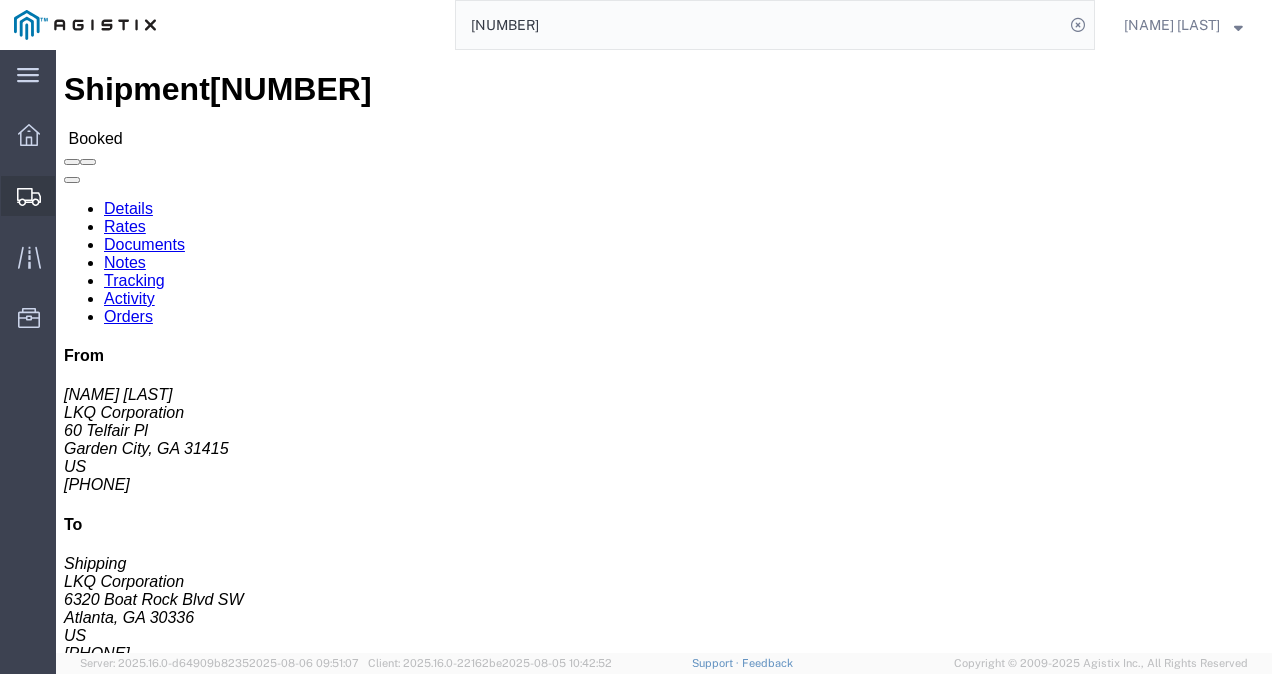 click on "Shipments" 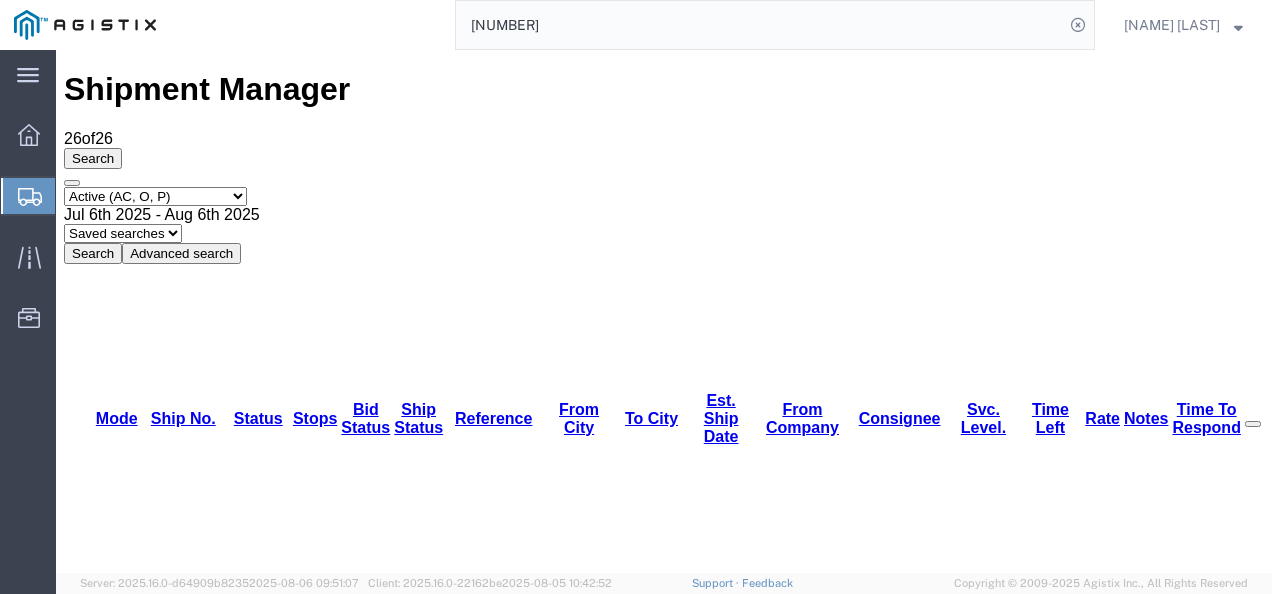 click on "56397633" at bounding box center (161, 2740) 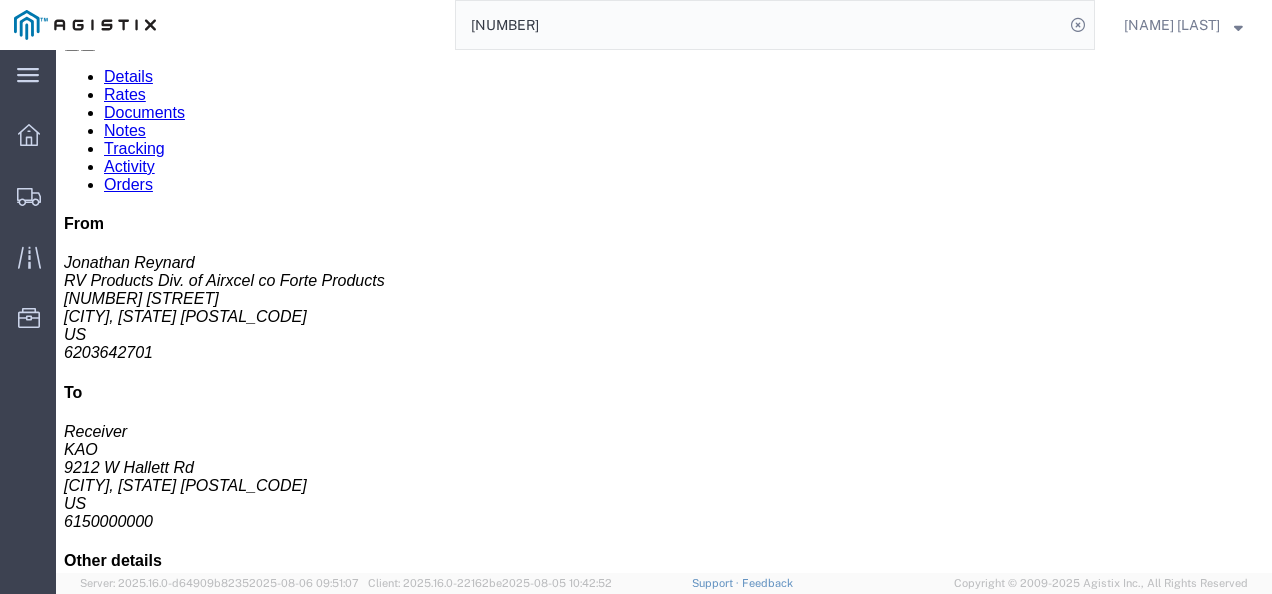 scroll, scrollTop: 0, scrollLeft: 0, axis: both 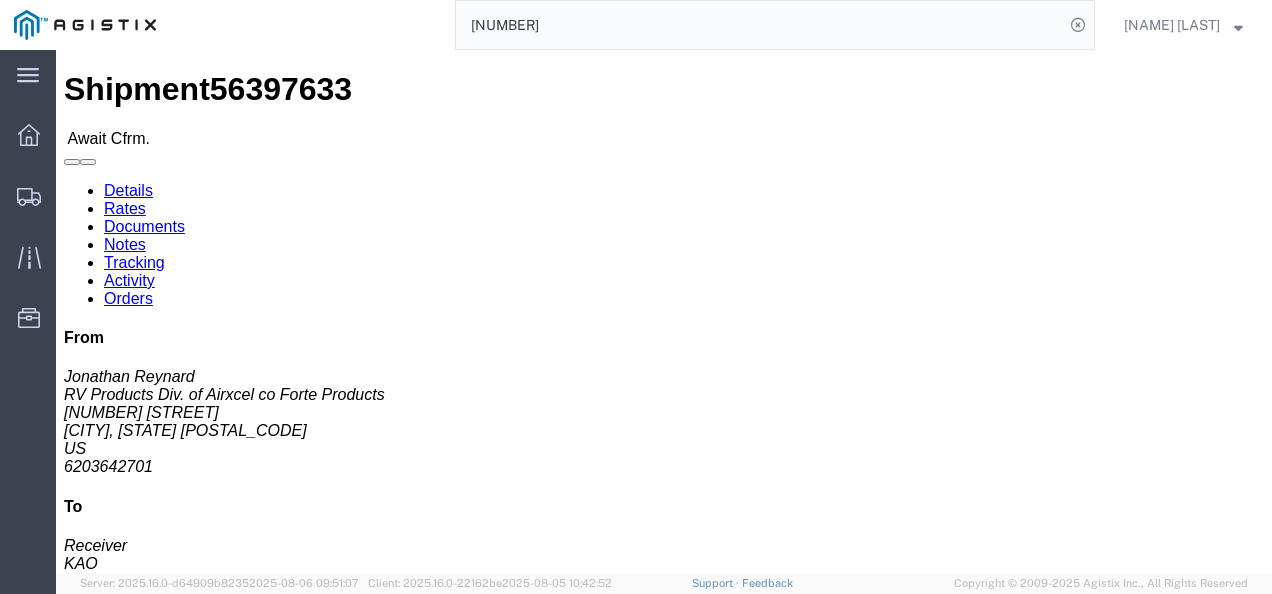 click on "Ship From RV Products Div. of Airxcel co Forte Products ([NAME] [LAST]) [NUMBER] [STREET] [CITY],  [STATE] United States [PHONE] ext. [EXTENSION] [EMAIL] Ship To
KAO (Receiver) [NUMBER] [STREET] [CITY],  [STATE] United States [PHONE]
Pickup & Delivery Dates
[DATE]  [TIME]
-
[DATE]  [TIME]  [DATE]  [TIME] Edit Date and Time
Pickup Date:
Pickup Start Date Pickup Start Time Pickup Open Date and Time [DATE] [TIME] Pickup Close Date Pickup Close Time
Pickup Close Date and Time
[DATE] [TIME]
Delivery by Date
Delivery Start Date Delivery Start Time
Deliver Open Date and Time
[DATE] [TIME] Deliver Close Date Deliver Close Time
Deliver Close Date and Time
Notify carrier of changes
Cancel
Save
Open Time [TIME] Cancel" 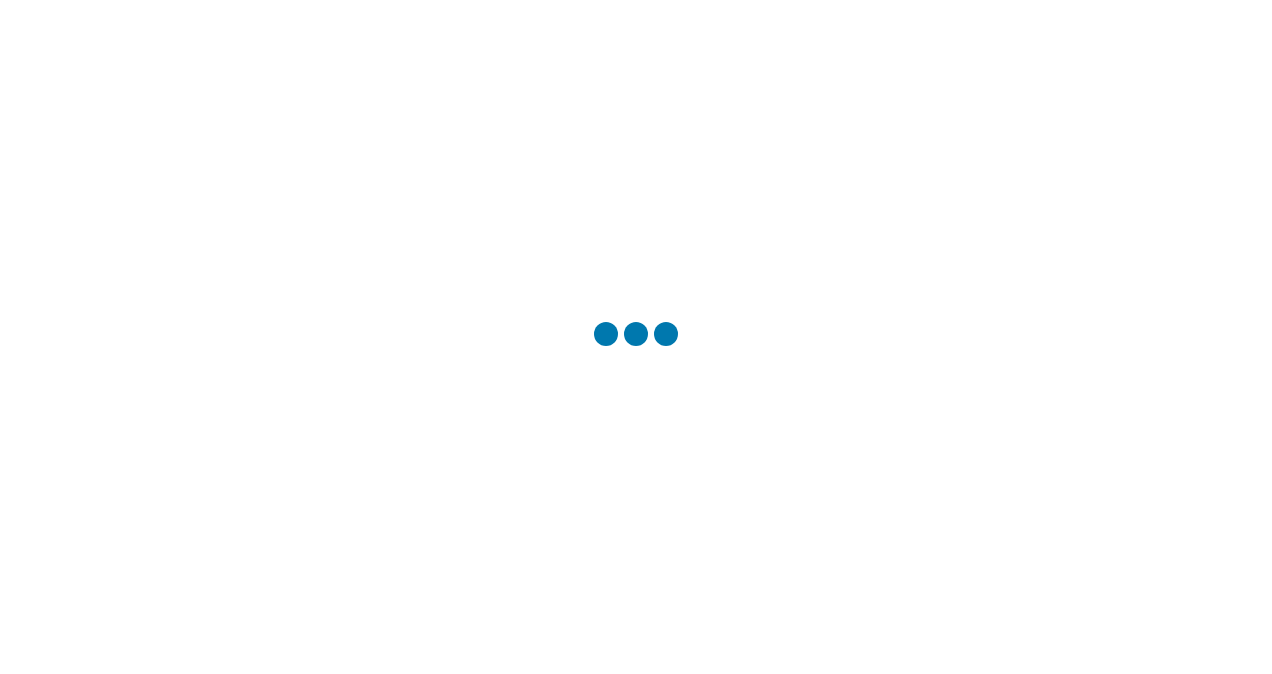 scroll, scrollTop: 0, scrollLeft: 0, axis: both 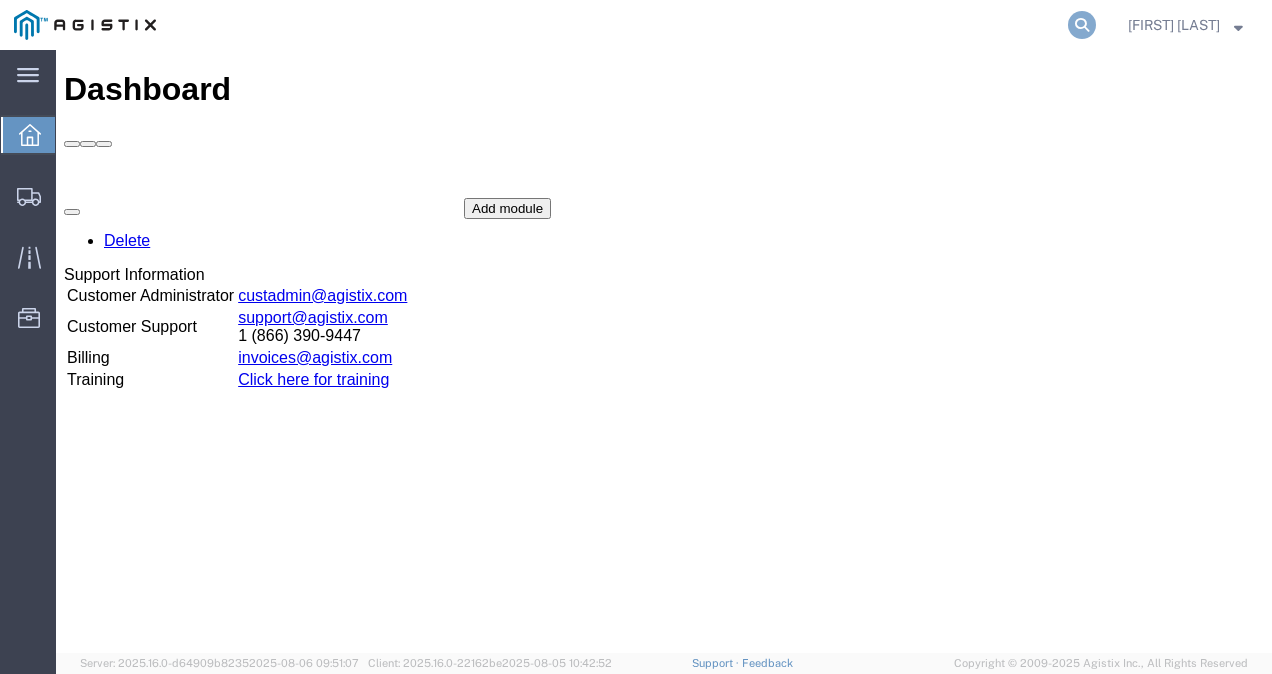 click 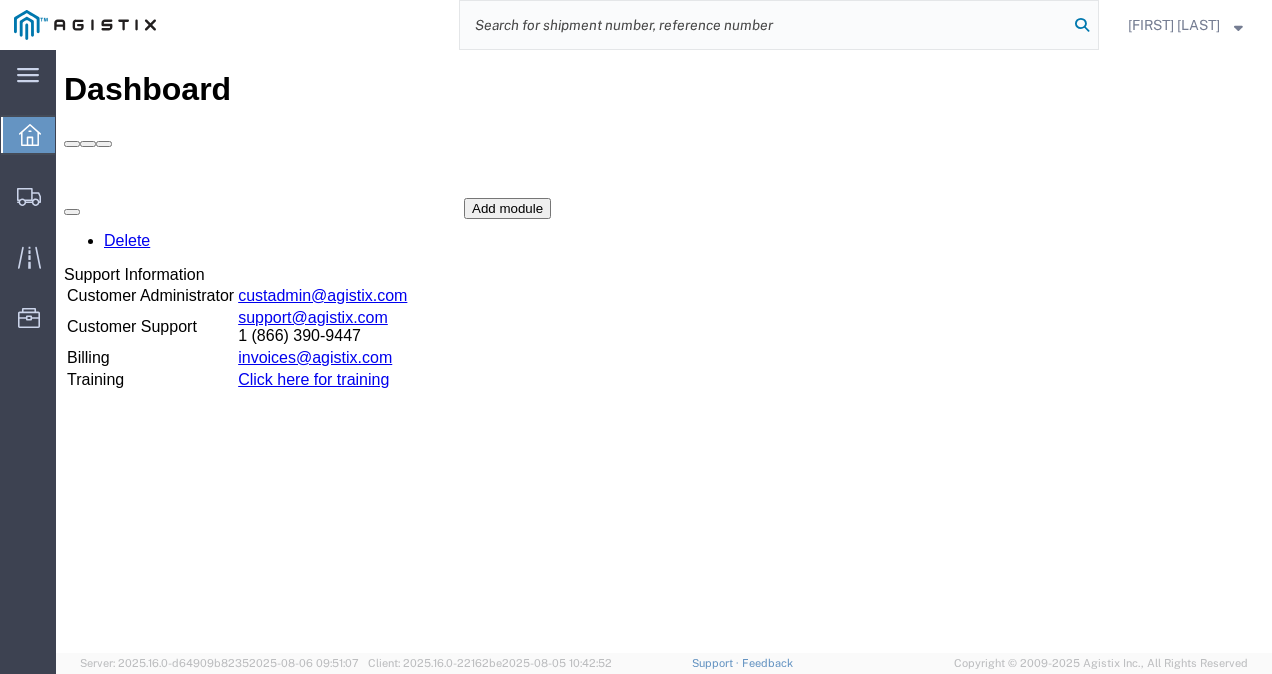 paste on "56403311" 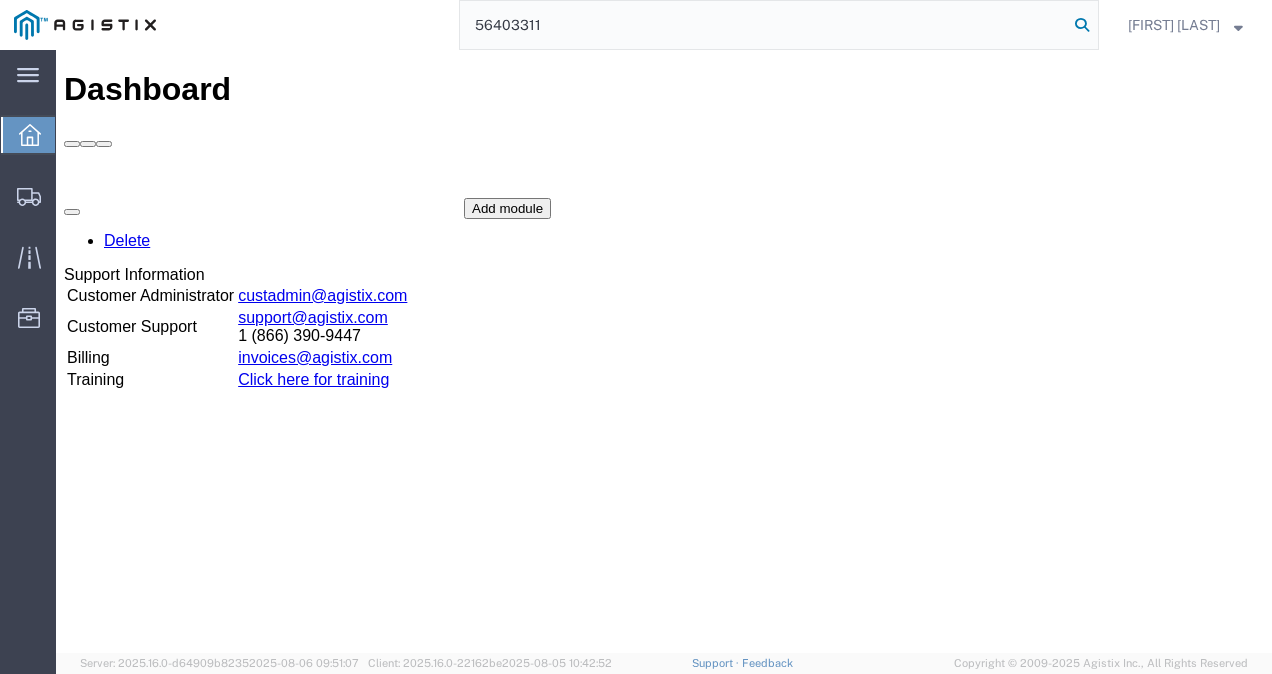 type on "56403311" 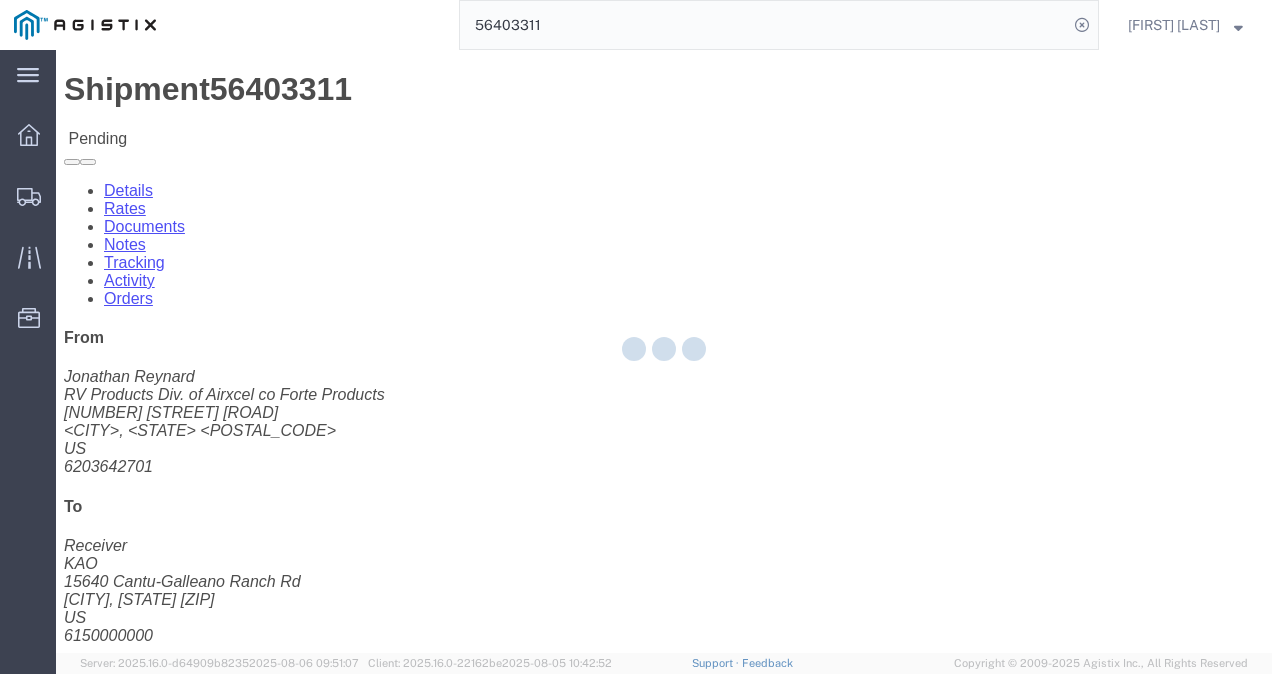 click 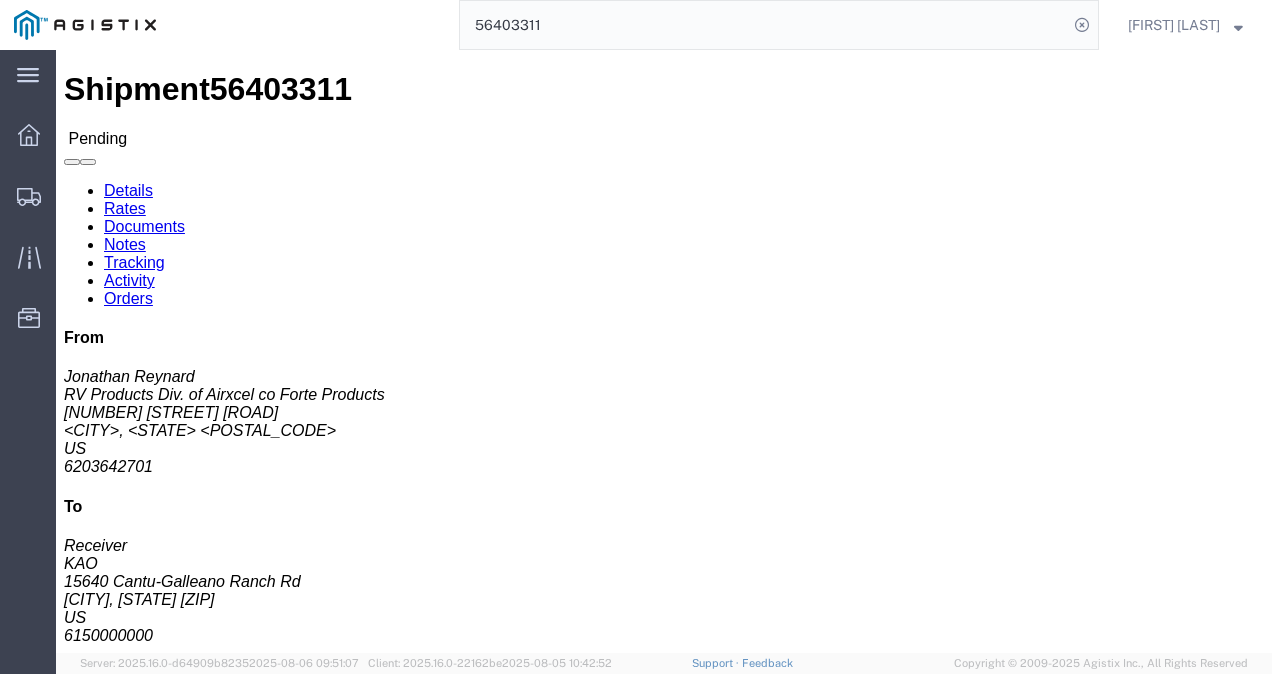 click on "Enter / Modify Bid" 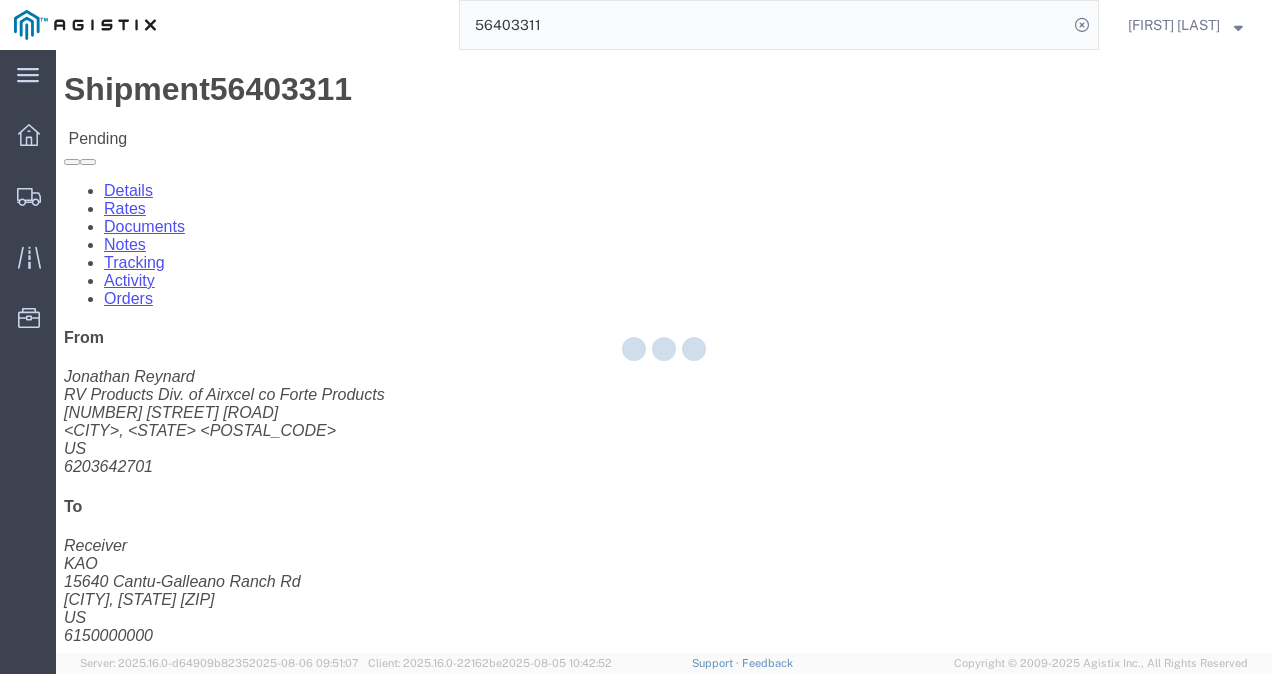 select on "4622" 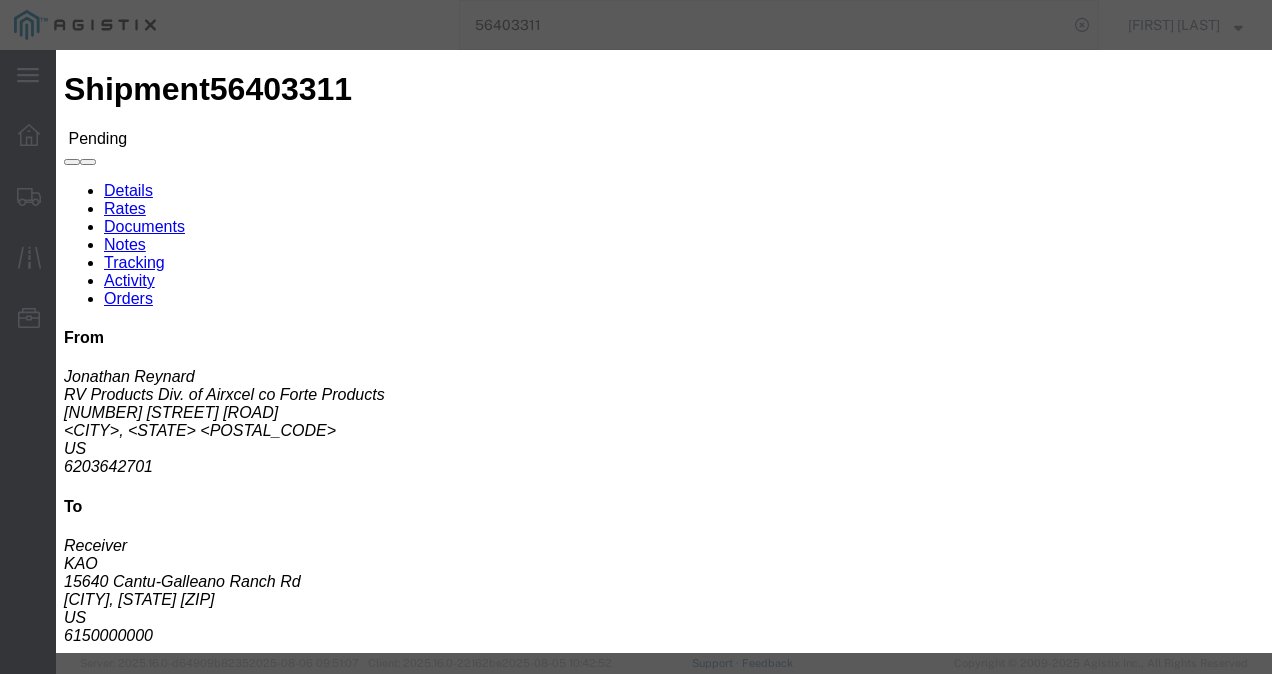 click on "[TEXT] -
[COMPANY_NAME] -
[ITEM_TYPE] [NUMBER] - [NUMBER] [ITEM_TYPE]" 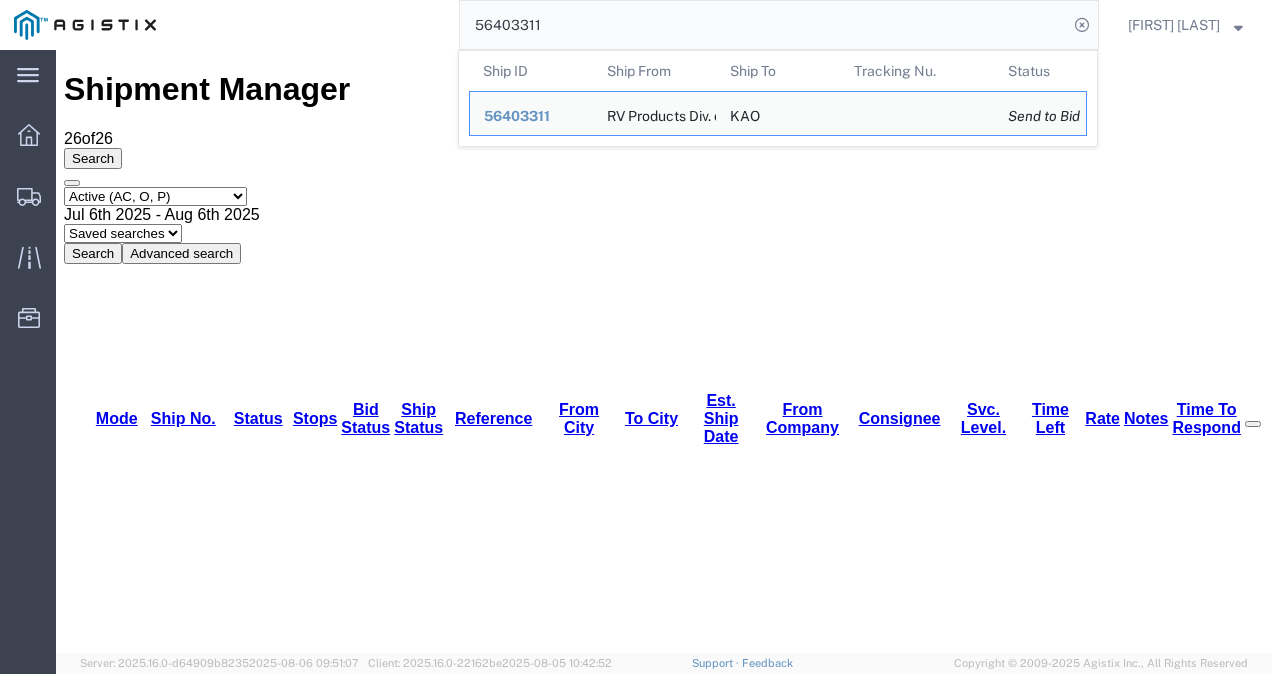 click on "56403311" 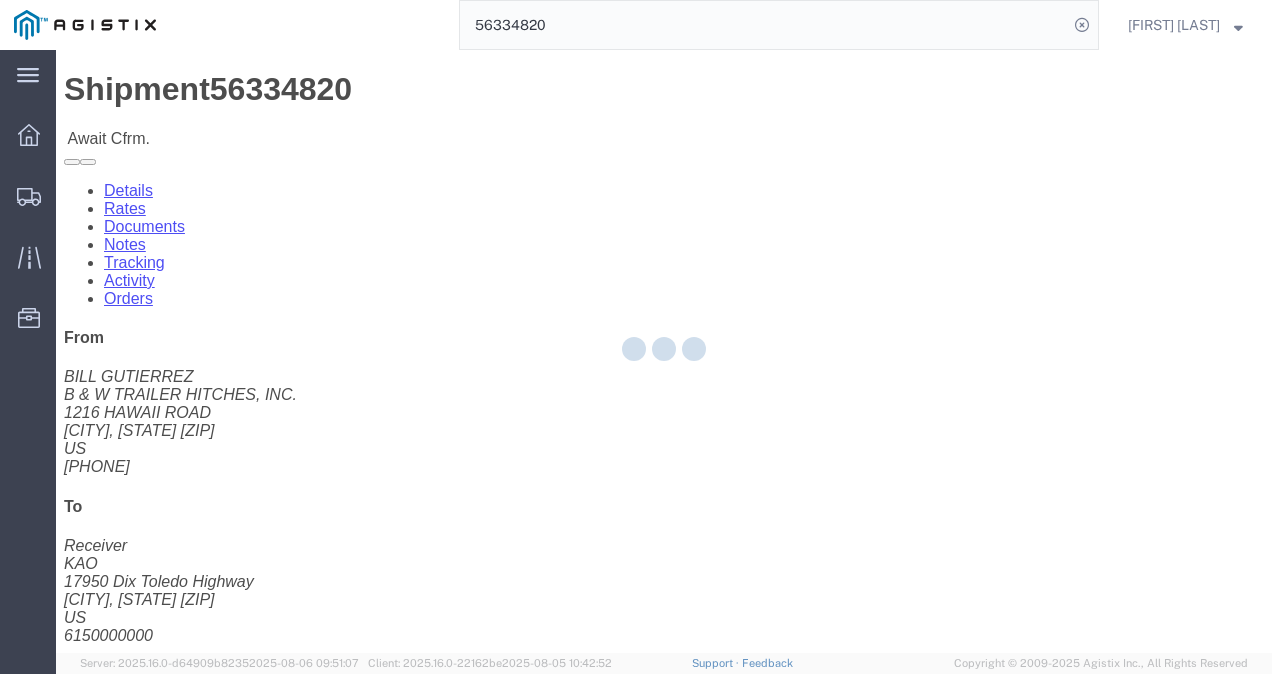 drag, startPoint x: 610, startPoint y: 368, endPoint x: 294, endPoint y: 200, distance: 357.88266 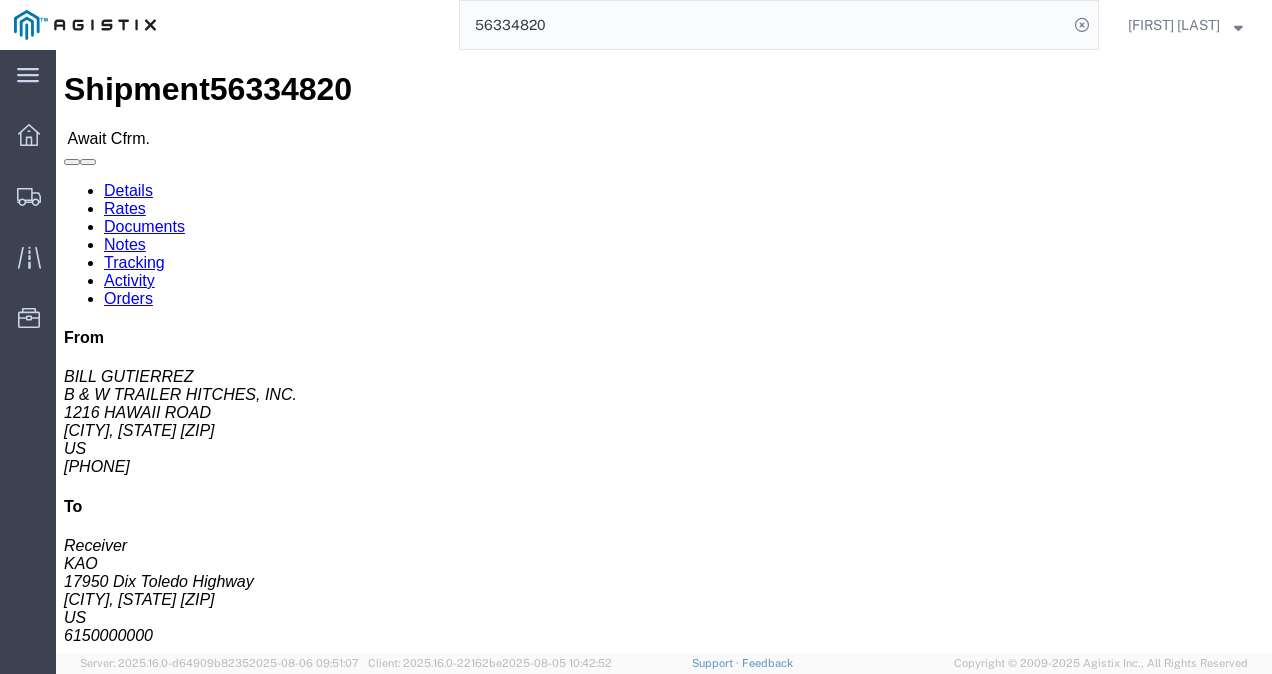 click on "Documents" 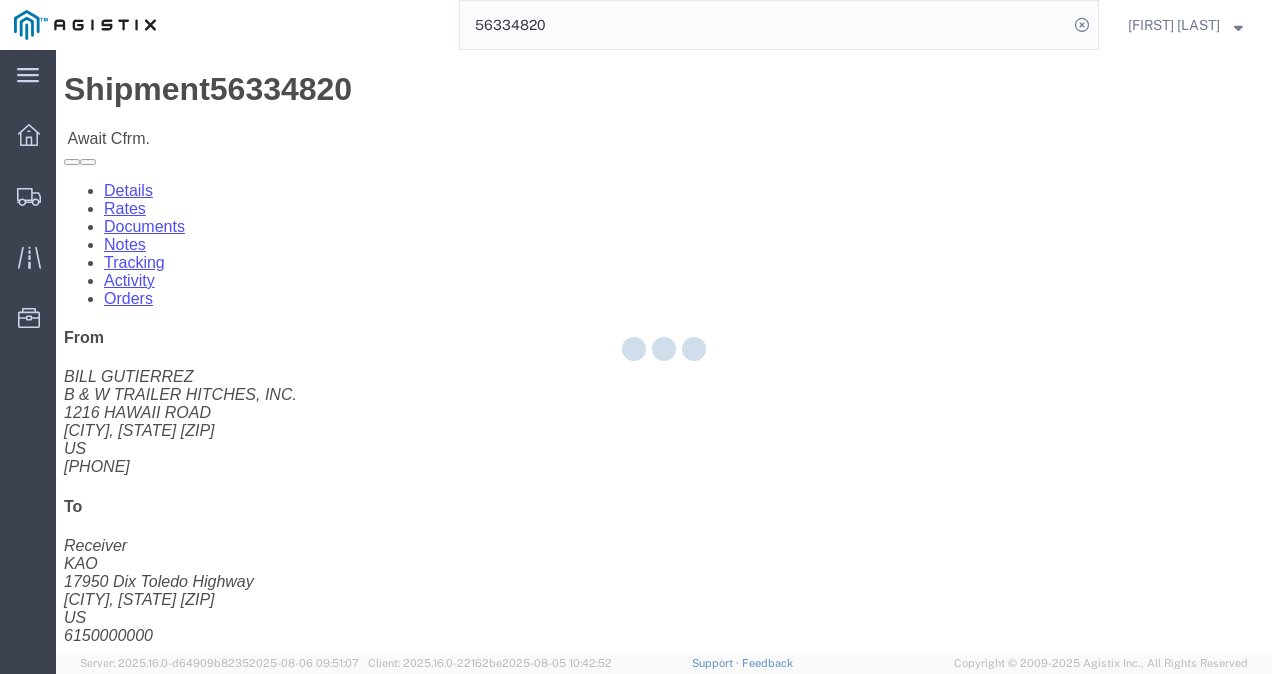 click 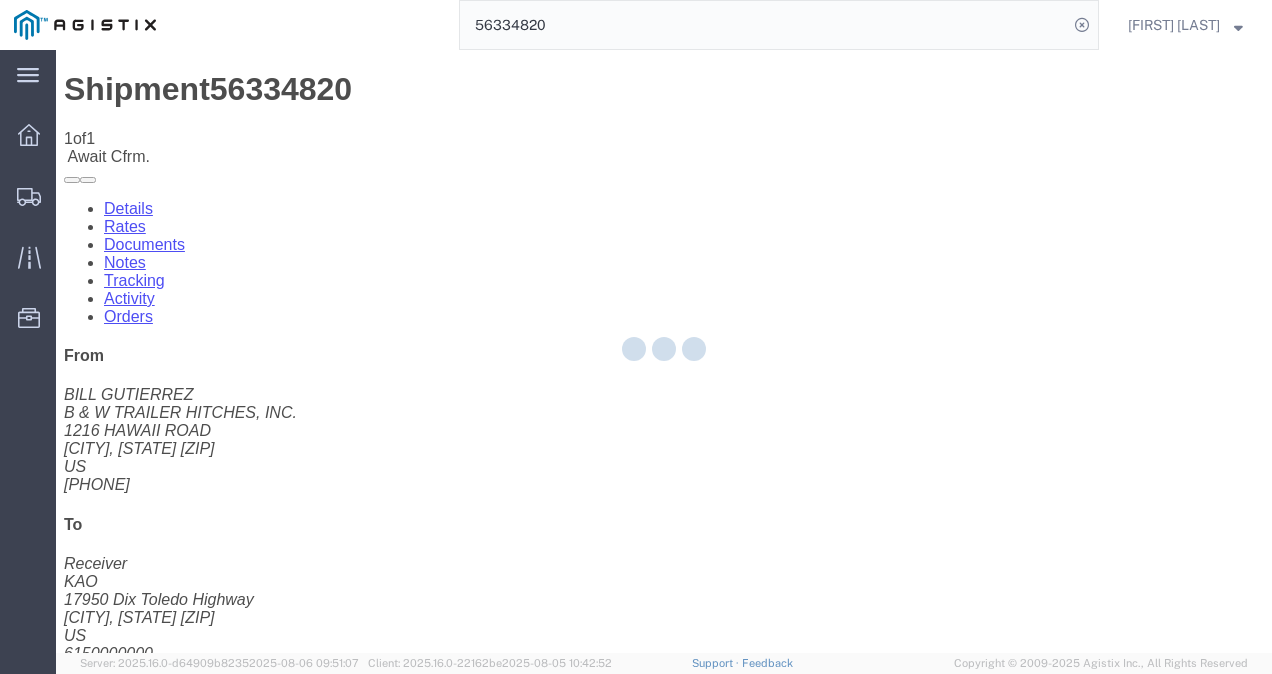 click 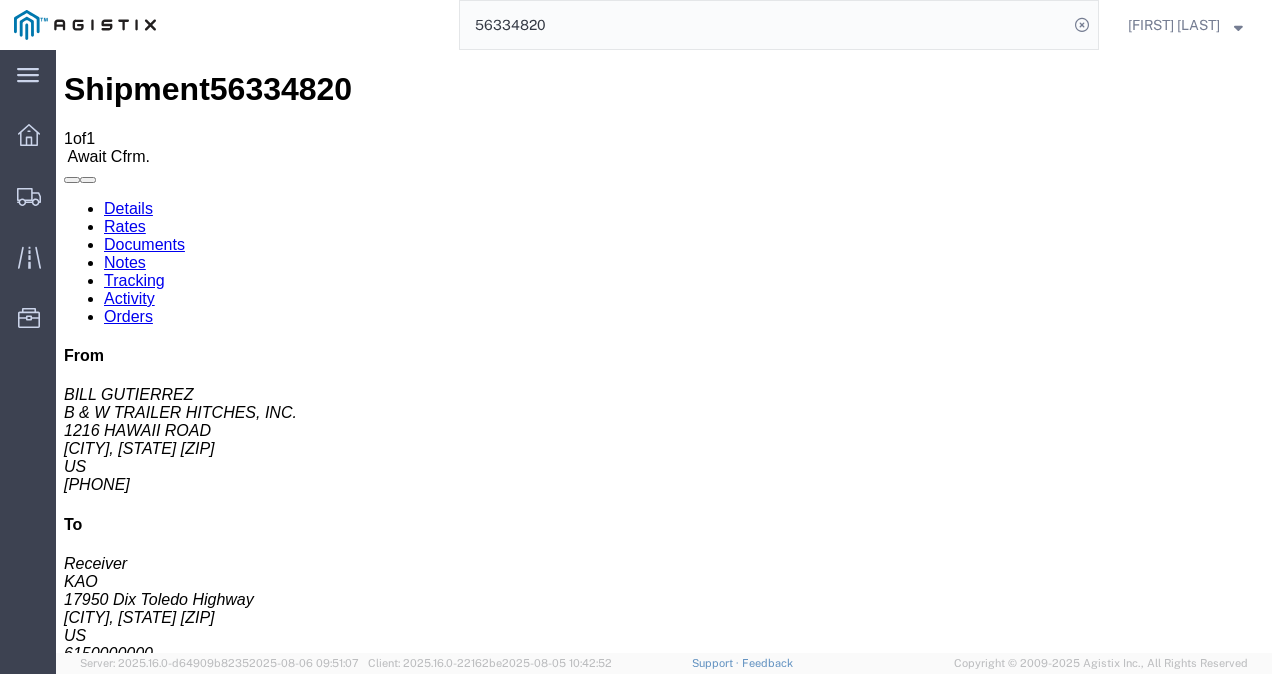 click on "Rates" at bounding box center (125, 226) 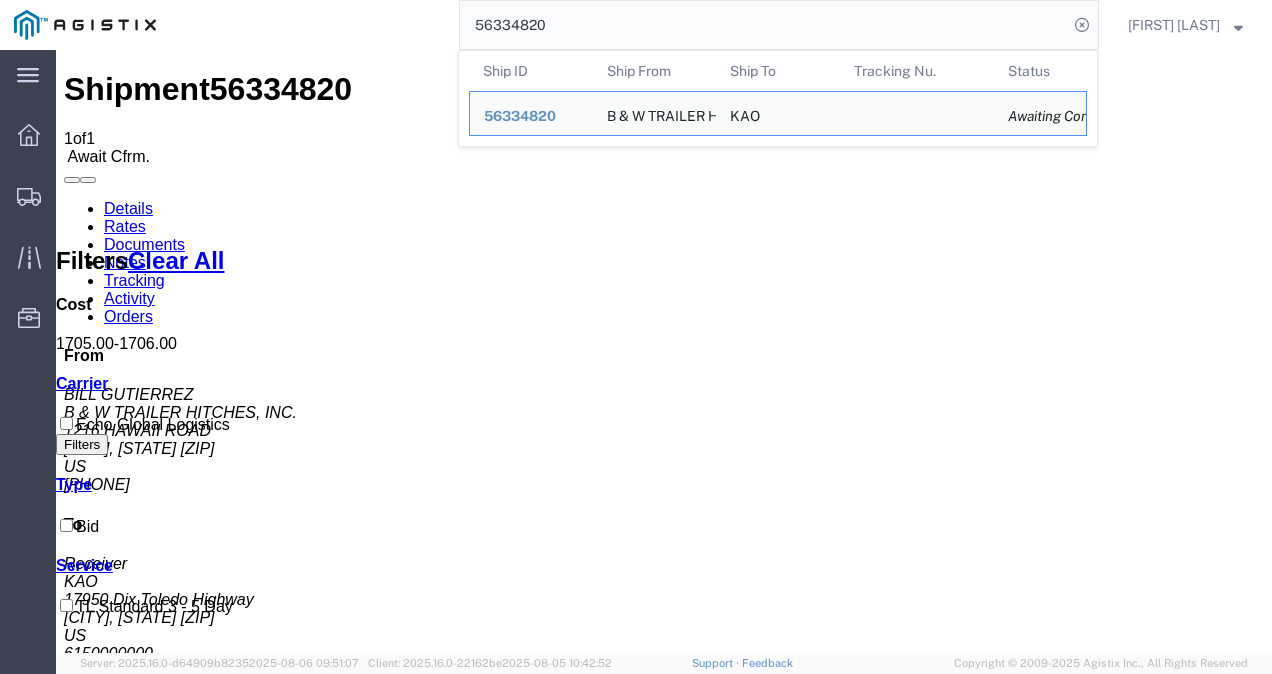 click on "56334820" 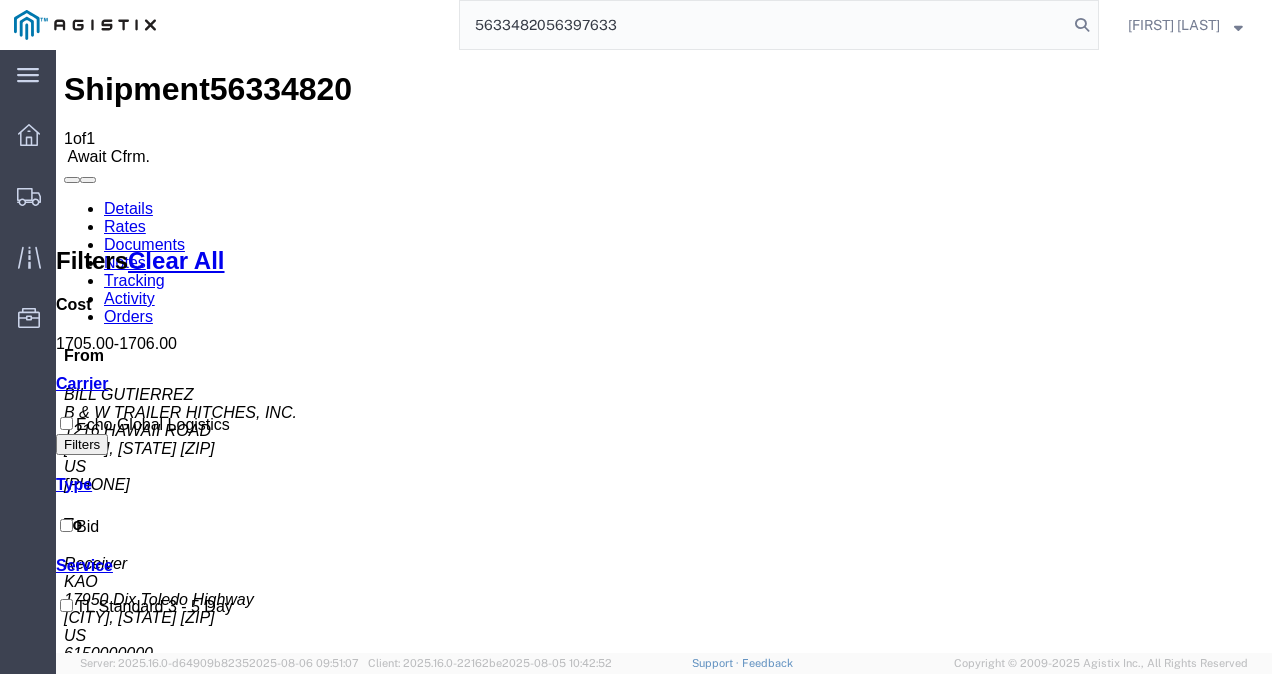 click on "5633482056397633" 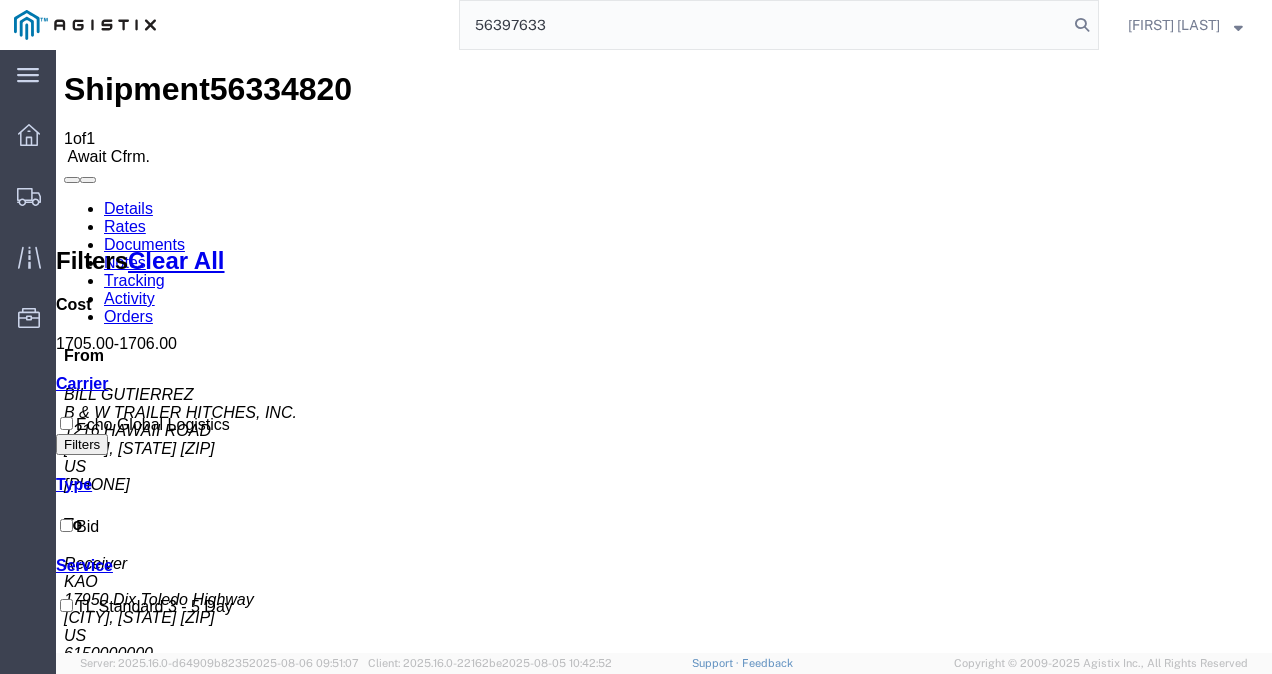 type on "56397633" 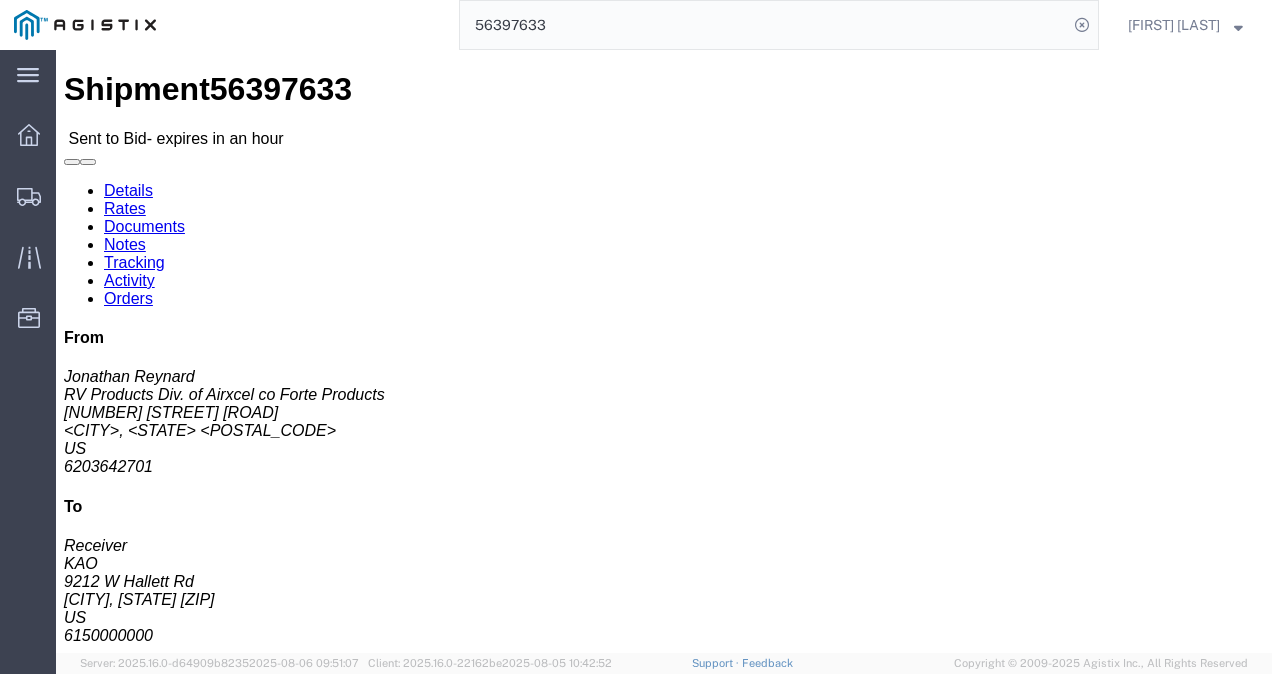 click on "Routing & Vehicle Information" 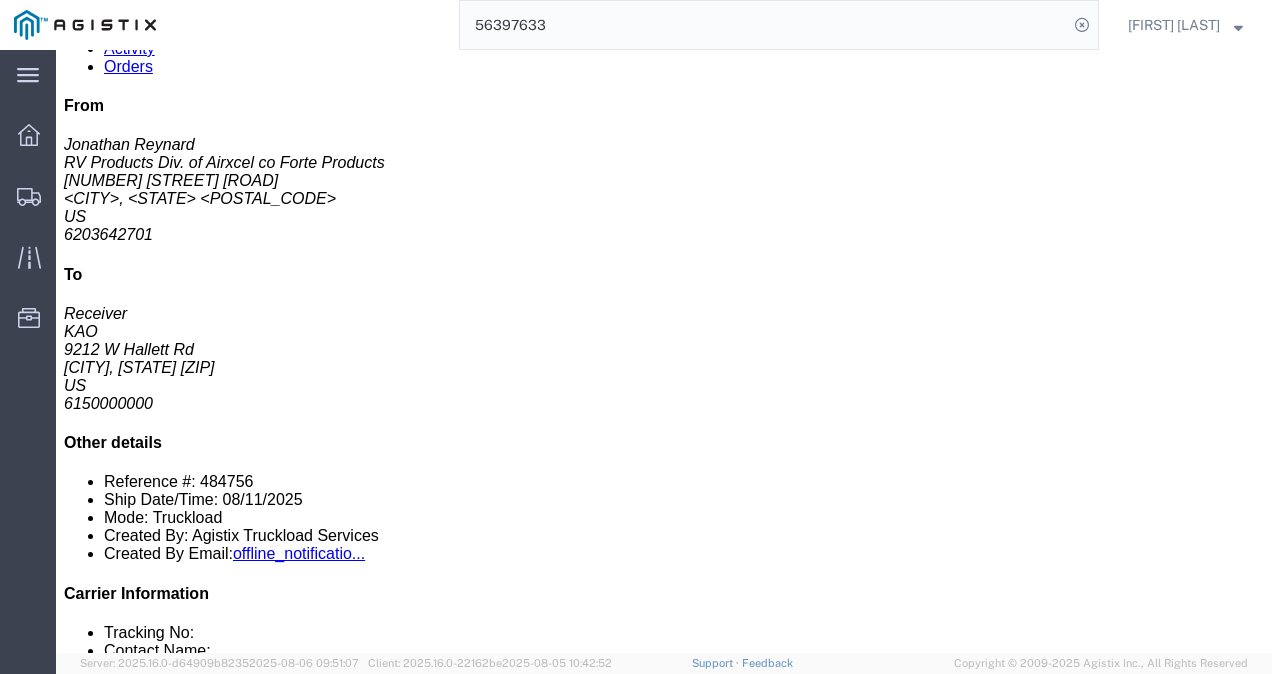 scroll, scrollTop: 300, scrollLeft: 0, axis: vertical 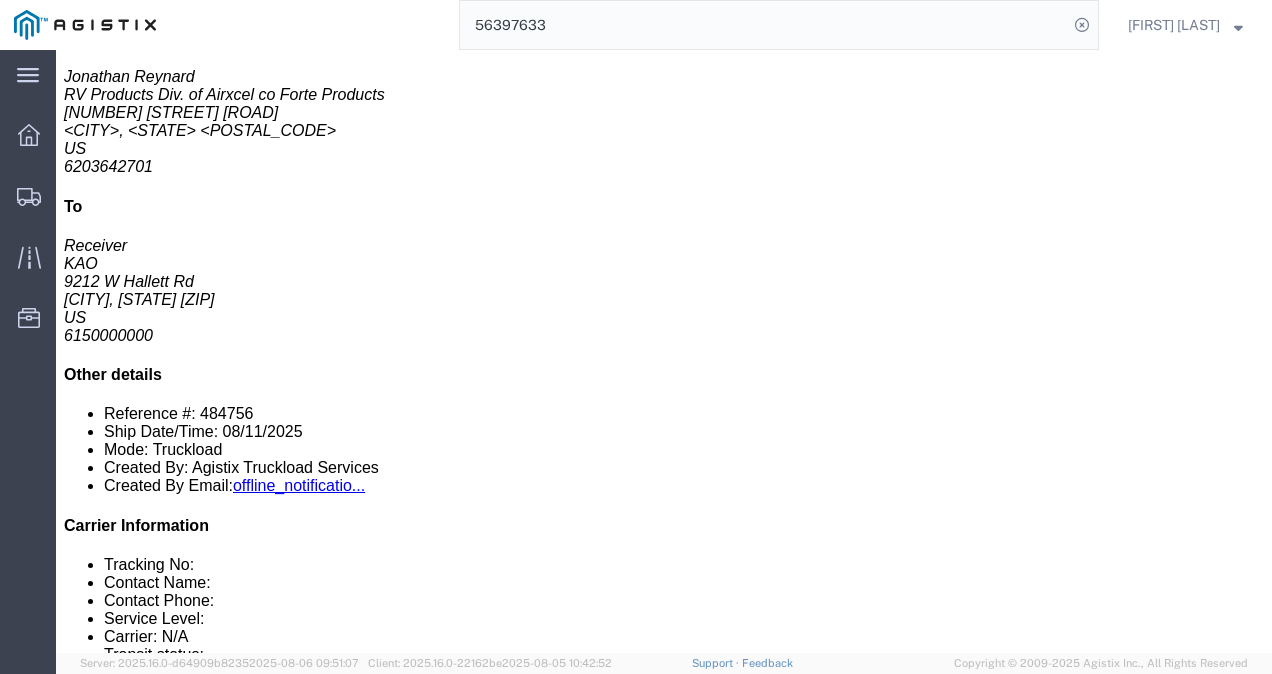 click on "10   Pallet(s) Standard (Not Stackable) Total weight: 4111.00  LBS  ( dim )   Carton count: 231 Dimensions: L 52.00 x W 40.00 x H 91.00 IN Devices: Plastic RV Parts Pieces:  10.00
Each Total value:  1.00 USD Package 1 Content 1 Product Name: Plastic RV Parts Pieces: 10.00
Each Notes: Est. Linear Ft: 24; Notes: We do not accept 26' box trucks for pickup at this location.  Reefer trailers are accepted. Total value: 1.00 USD  Previous content Next content" 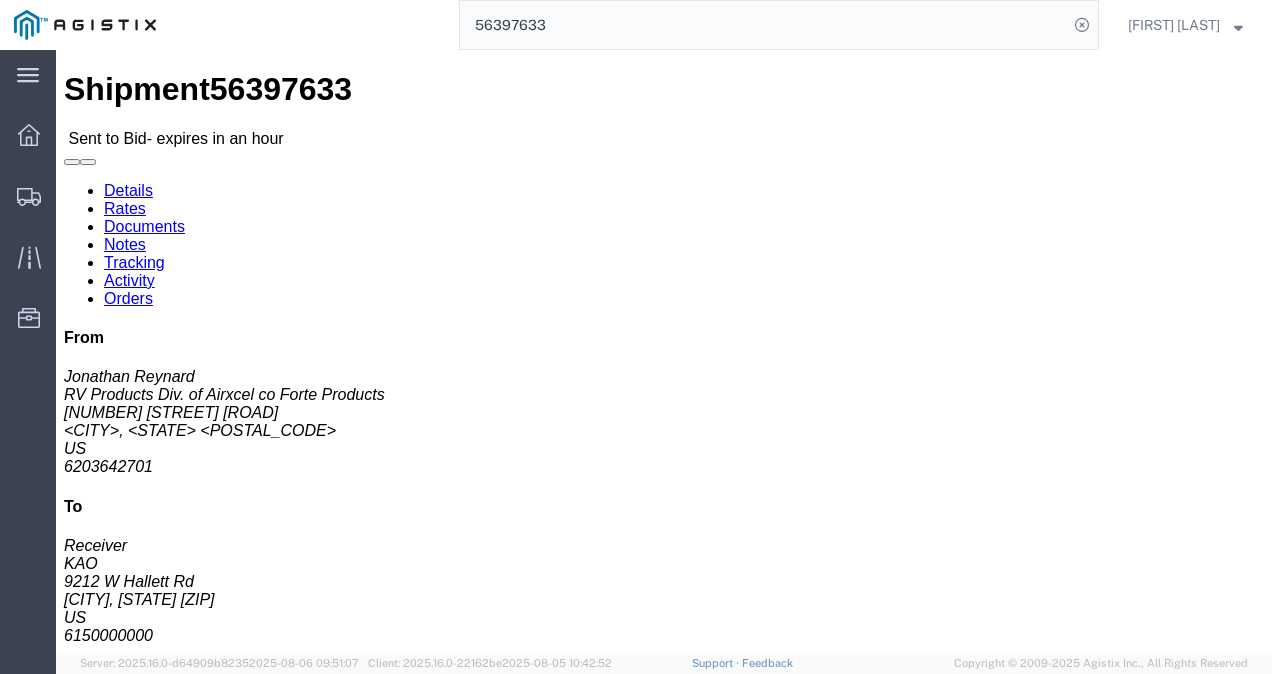 click on "Ship From [COMPANY] [COMPANY] ([FIRST] [LAST]) [NUMBER] [STREET] [CITY], [STATE] [COUNTRY] [PHONE] [EMAIL] Ship To
[COMPANY] ([NAME]) [NUMBER] [STREET] [CITY], [STATE] [COUNTRY] [PHONE]
Pickup & Delivery Dates
[DATE] [TIME]
-
[DATE] [TIME] [DATE] [TIME] Edit Date and Time
Pickup Date:
Pickup Start Date Pickup Start Time Pickup Open Date and Time [DATE] [TIME] [AM/PM] Pickup Close Date Pickup Close Time
Pickup Close Date and Time
[DATE] [TIME] [AM/PM]
Delivery by Date
Delivery Start Date Delivery Start Time
Deliver Open Date and Time
[DATE] [TIME] [AM/PM] Deliver Close Date Deliver Close Time
Deliver Close Date and Time
Notify carrier of changes
Cancel
Save" 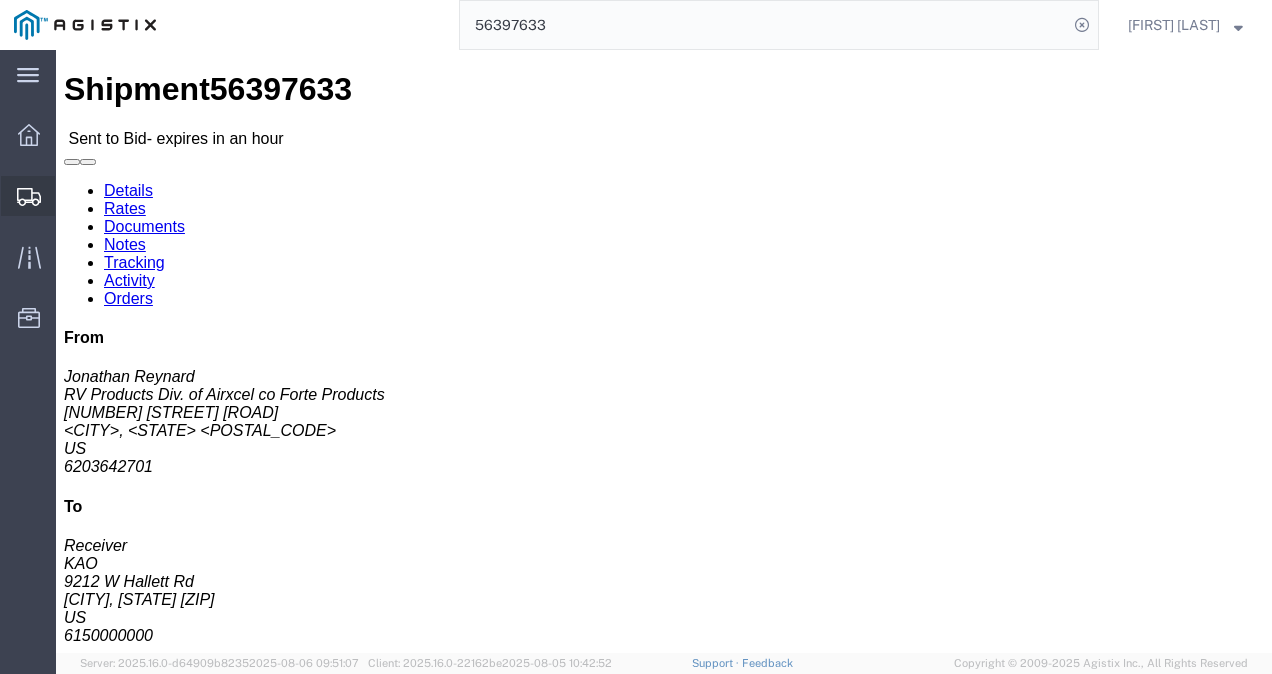 click on "Shipments" 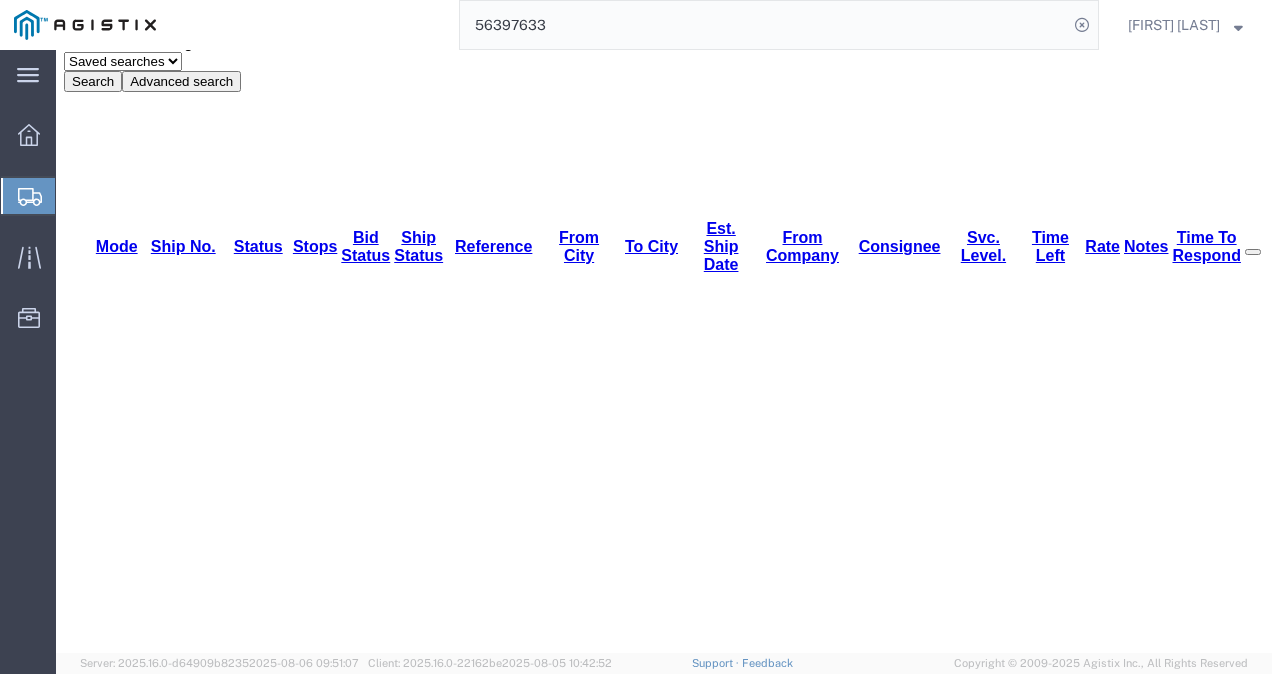 scroll, scrollTop: 200, scrollLeft: 0, axis: vertical 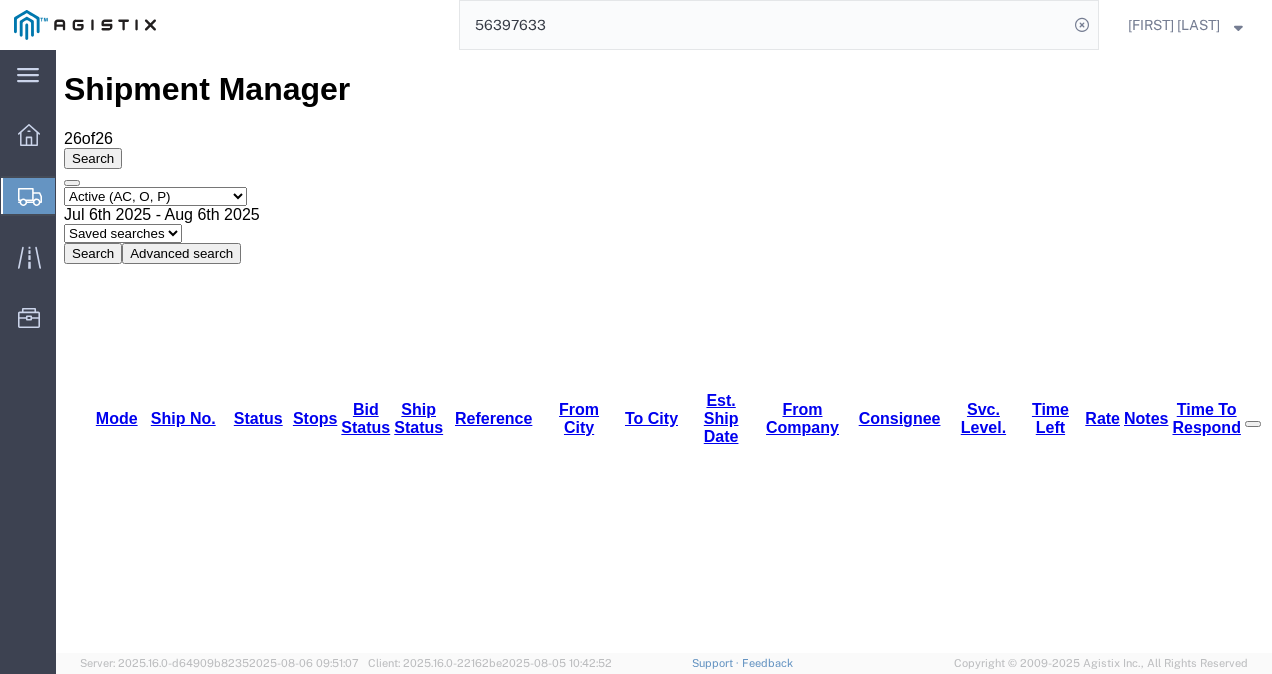 click on "56403311" at bounding box center (161, 2528) 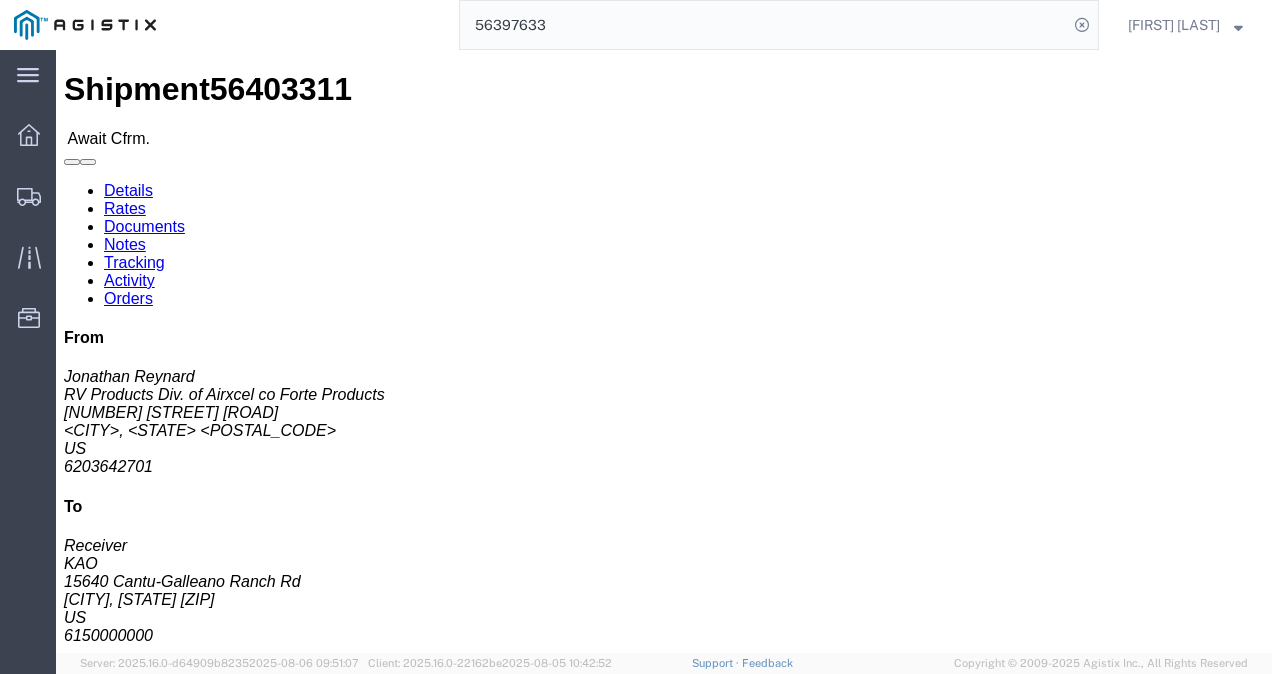 click on "Shipment Detail
Ship From RV Products Div. of Airxcel co Forte Products ([PERSON]) [NUMBER] [STREET] [CITY], [STATE] [POSTAL_CODE] [COUNTRY] [PHONE] [EMAIL] Ship To
KAO ([PERSON]) [NUMBER] [STREET] [CITY], [STATE] [POSTAL_CODE] [COUNTRY] [PHONE]
Pickup & Delivery Dates
-
Edit Date and Time
Pickup Date:
Pickup Start Date Pickup Start Time Pickup Open Date and Time
Pickup Close Date Pickup Close Time
Pickup Close Date and Time
Delivery by Date
Delivery Start Date Delivery Start Time
Deliver Open Date and Time
Deliver Close Date Deliver Close Time
Deliver Close Date and Time
Notify carrier of changes
Cancel Open Time [TIME] Cancel" 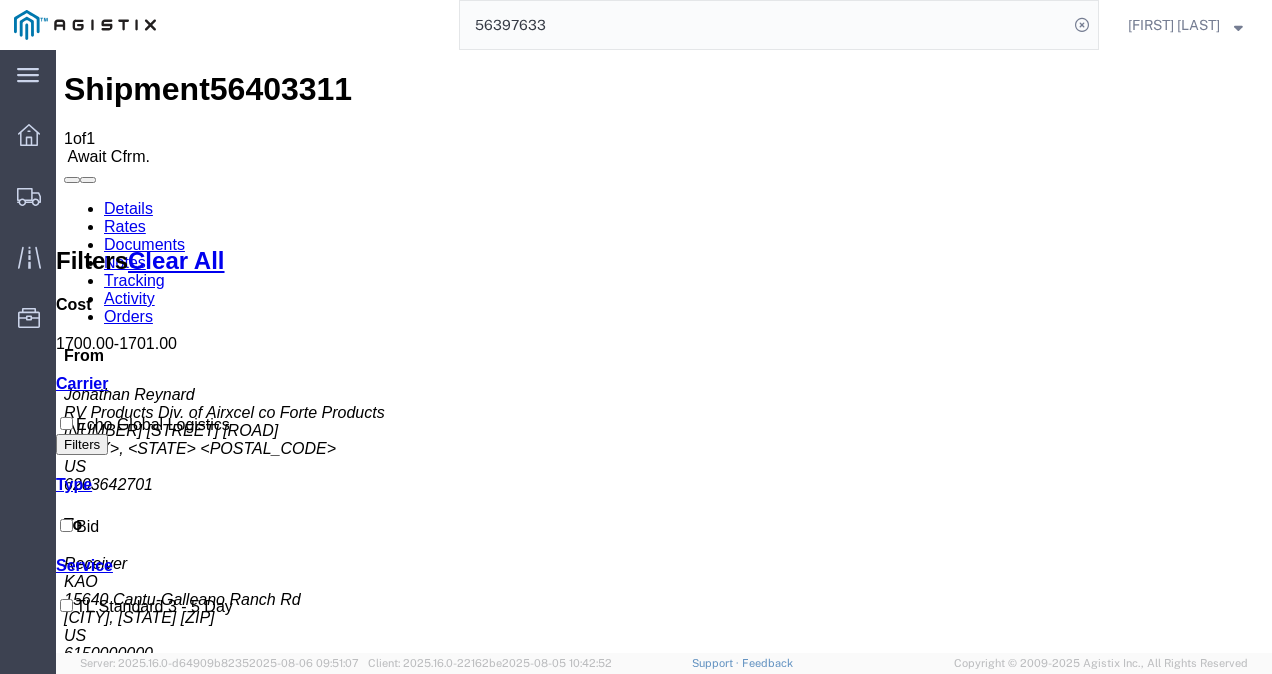 click on "Confirm" at bounding box center [882, 1461] 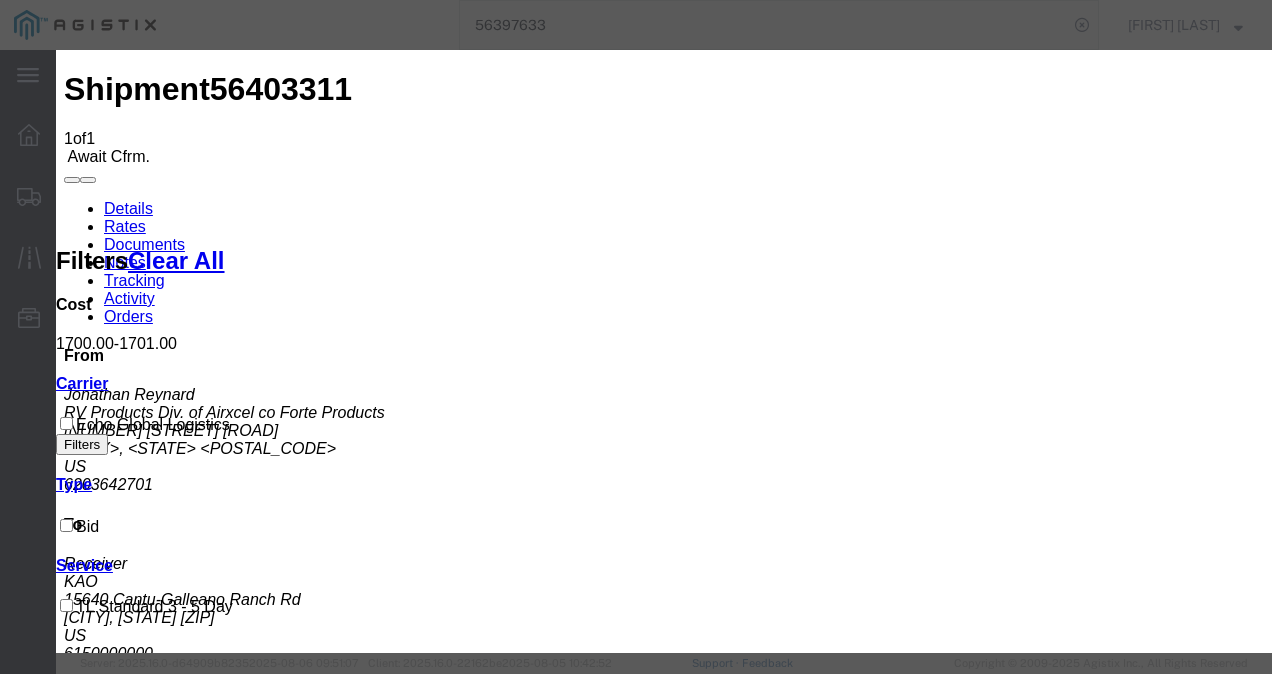 click at bounding box center (168, 3183) 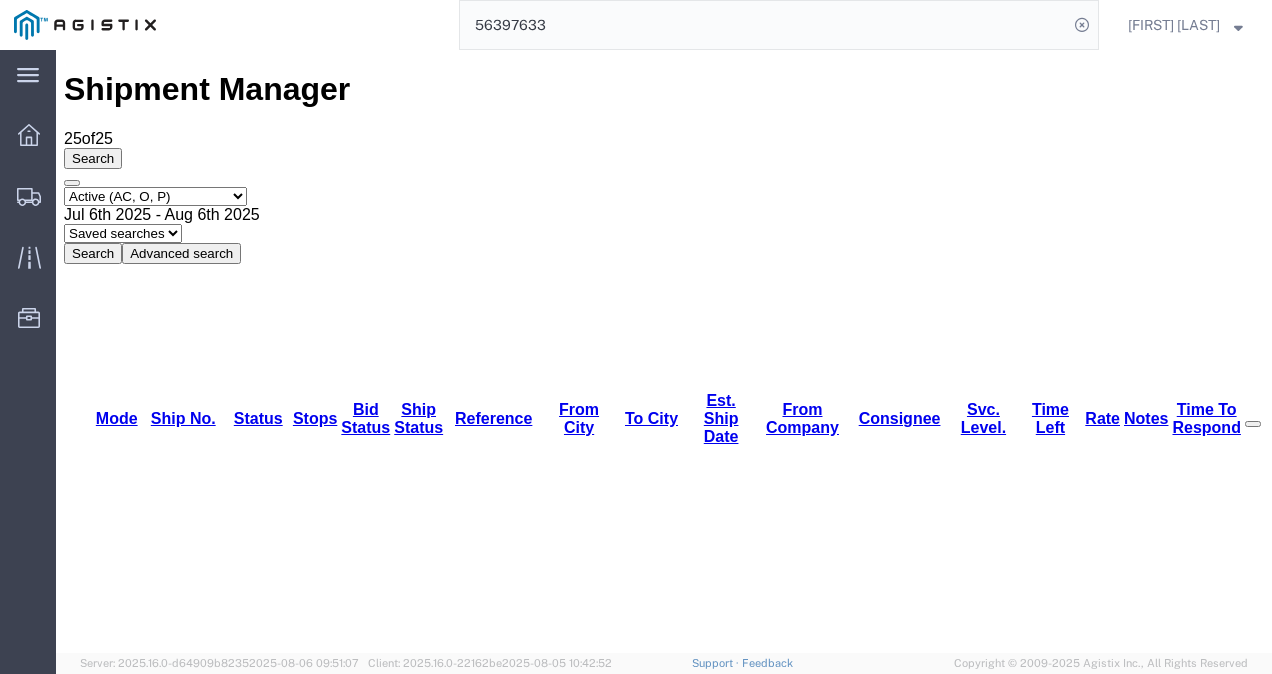 click on "56397633" 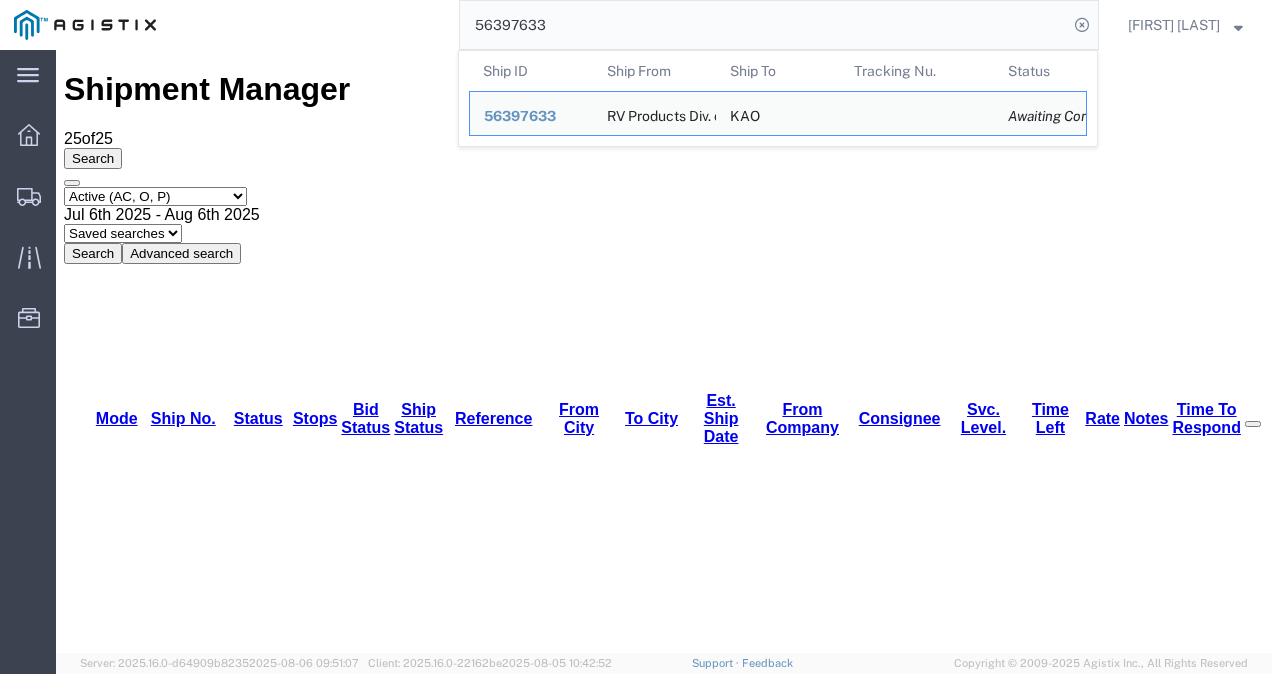 click on "56397633" 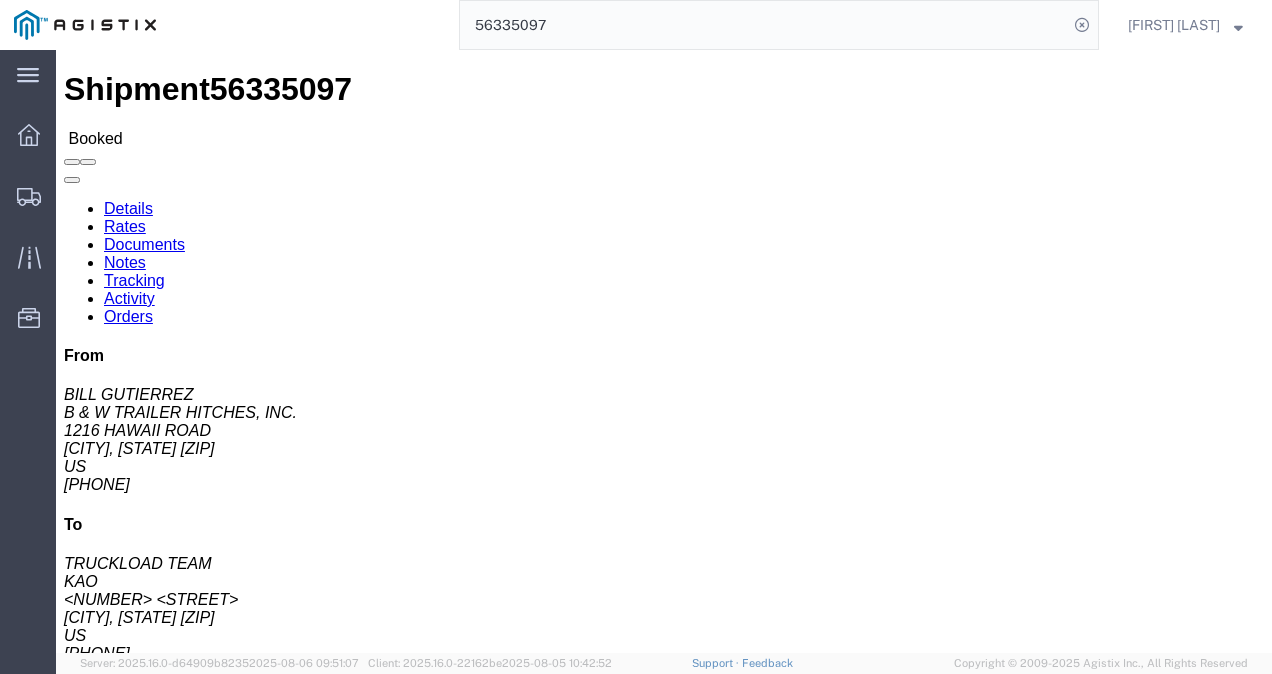 click on "Ship From [COMPANY] ([FIRST] [LAST]) [NUMBER] [STREET] [CITY], [STATE] [COUNTRY] [PHONE] [EMAIL] Ship To
[COMPANY] ([NAME]) [NUMBER] [STREET] [CITY], [STATE] [COUNTRY] [PHONE] [EMAIL]
Pickup & Delivery Dates
[DATE] [TIME]
-
[DATE] [TIME] [DATE] [TIME] Edit Date and Time
Pickup Date:
Pickup Start Date Pickup Start Time Pickup Open Date and Time [DATE] [TIME] [AM/PM] Pickup Close Date Pickup Close Time
Pickup Close Date and Time
[DATE] [TIME] [AM/PM]
Delivery by Date
Delivery Start Date Delivery Start Time
Deliver Open Date and Time
[DATE] [TIME] [AM/PM] Deliver Close Date Deliver Close Time
Deliver Close Date and Time
Notify carrier of changes
Cancel
Save
Open Time [TIME] [AM/PM]" 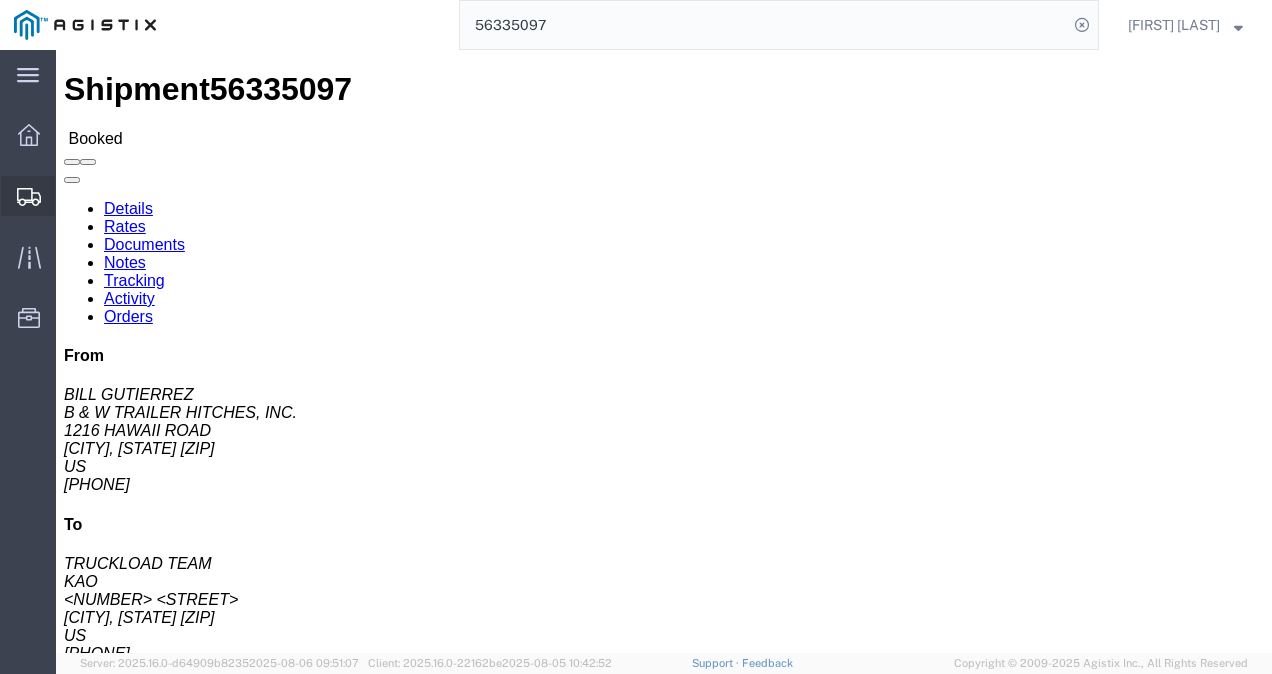 click on "Shipments" 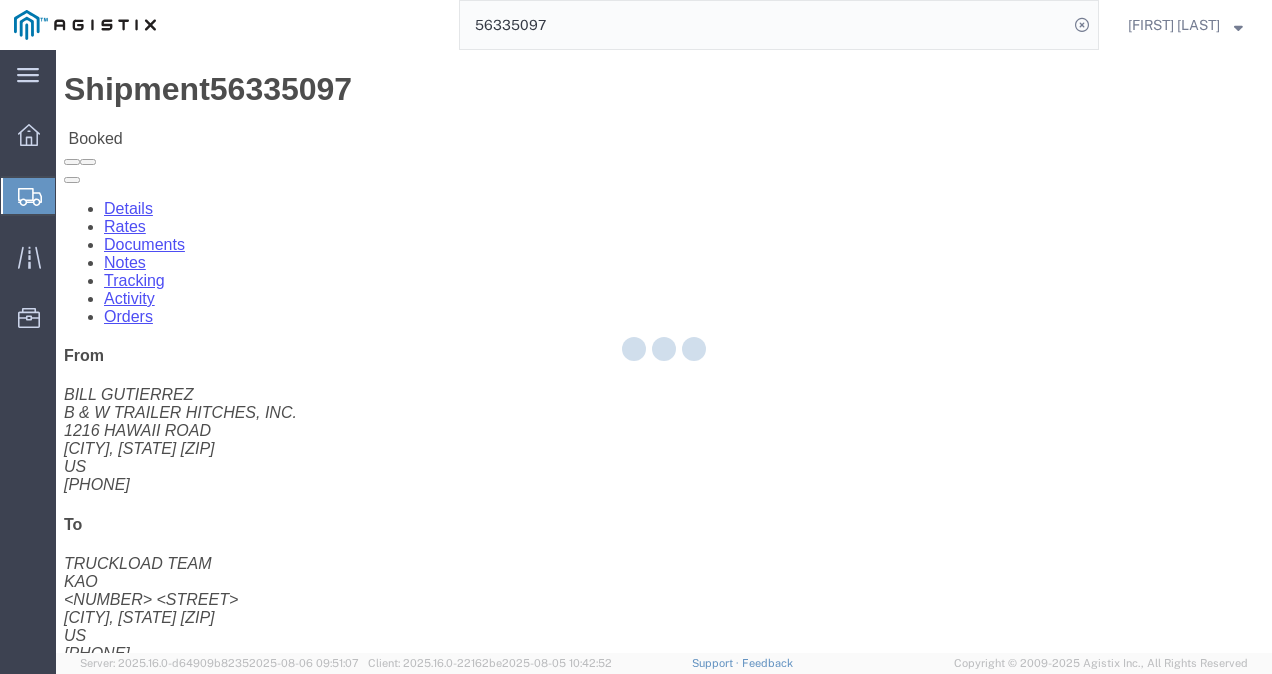 drag, startPoint x: 592, startPoint y: 484, endPoint x: 628, endPoint y: 600, distance: 121.45781 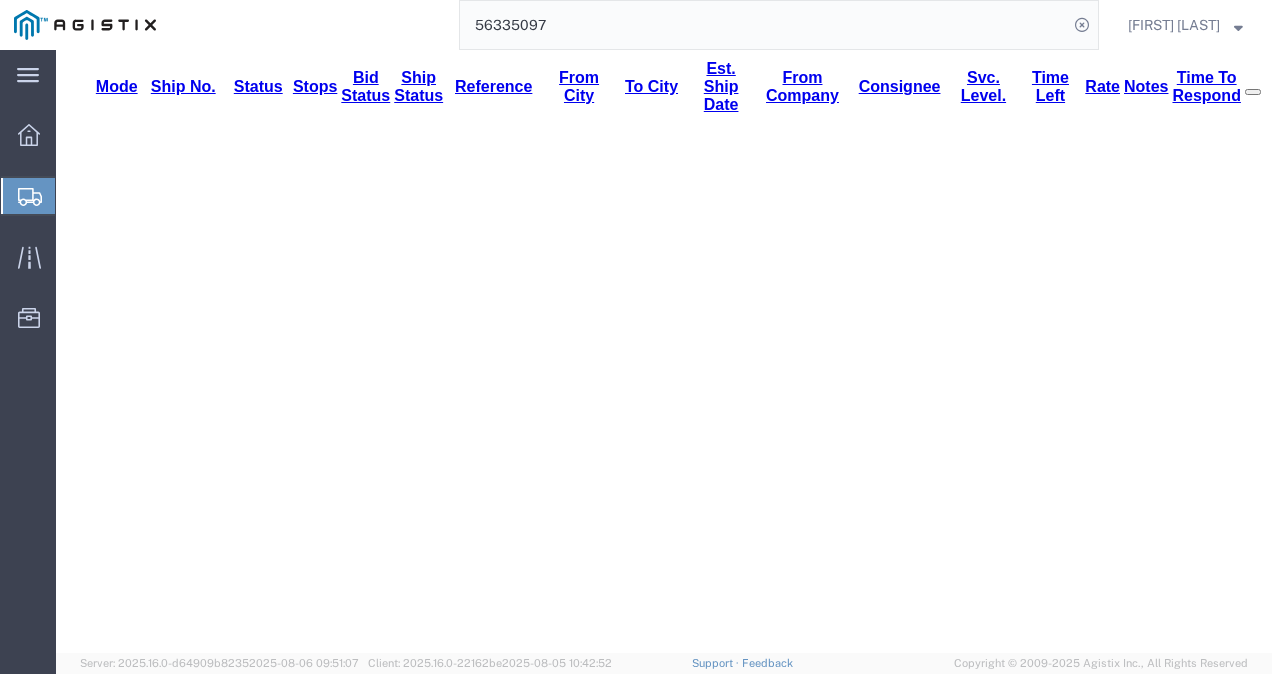 scroll, scrollTop: 436, scrollLeft: 0, axis: vertical 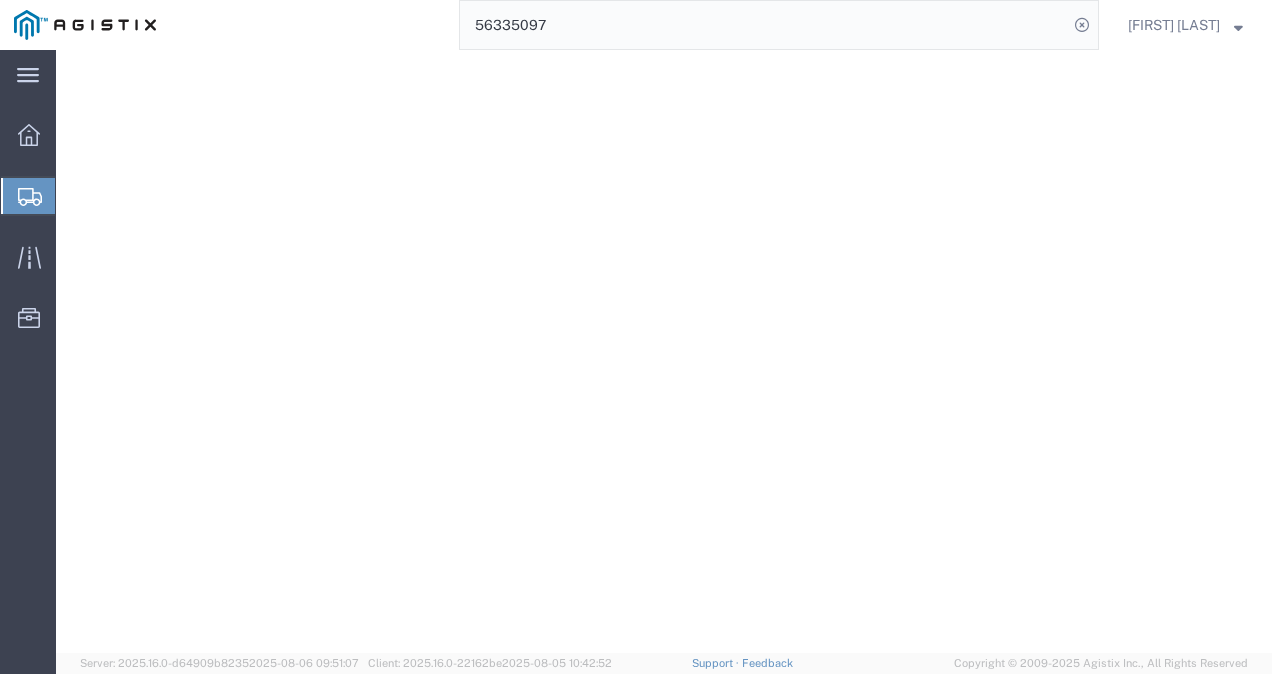 click on "56184390" at bounding box center (161, 6120) 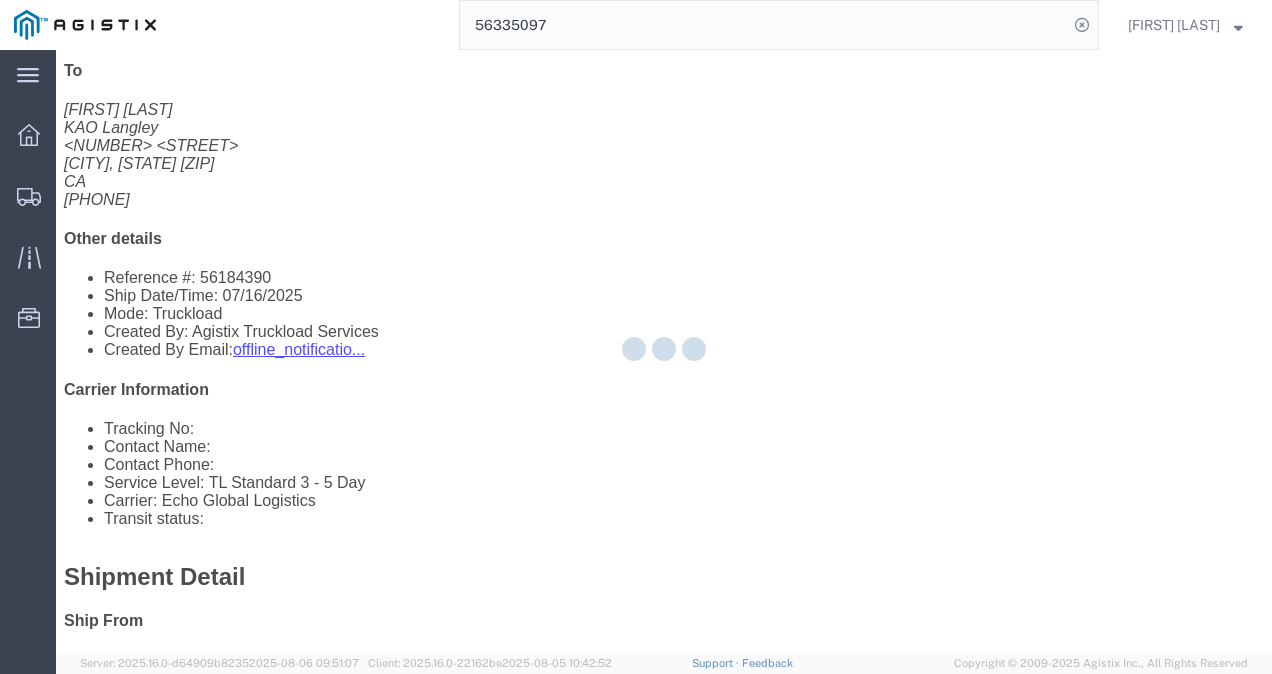 scroll, scrollTop: 0, scrollLeft: 0, axis: both 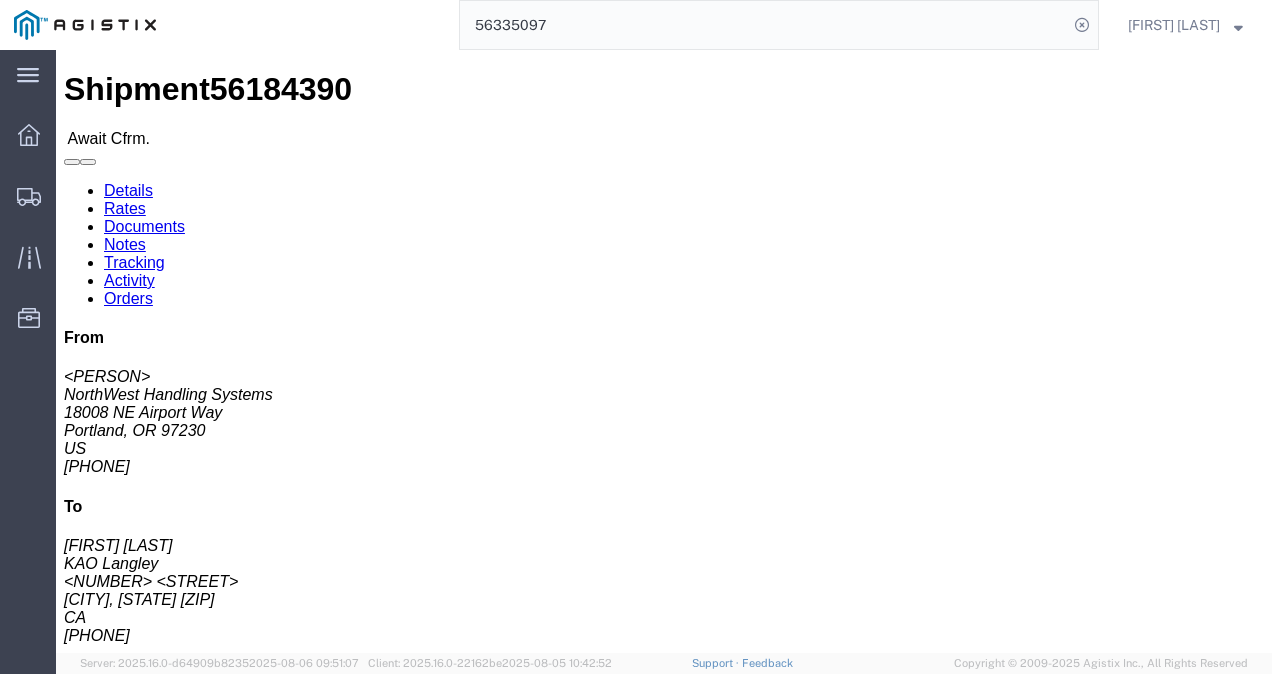 click on "Leg 1 - Truckload Vehicle 1: Standard Dry Van (53 Feet) Number of trucks: 1" 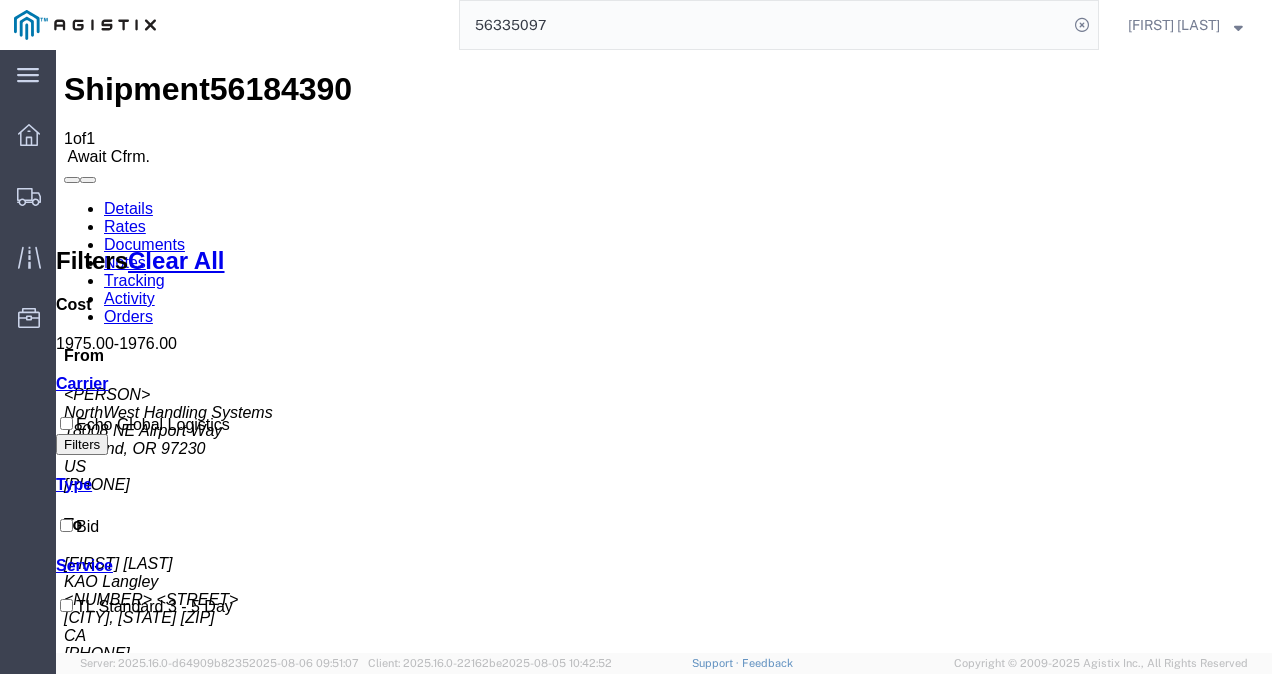 click on "Details" at bounding box center [128, 208] 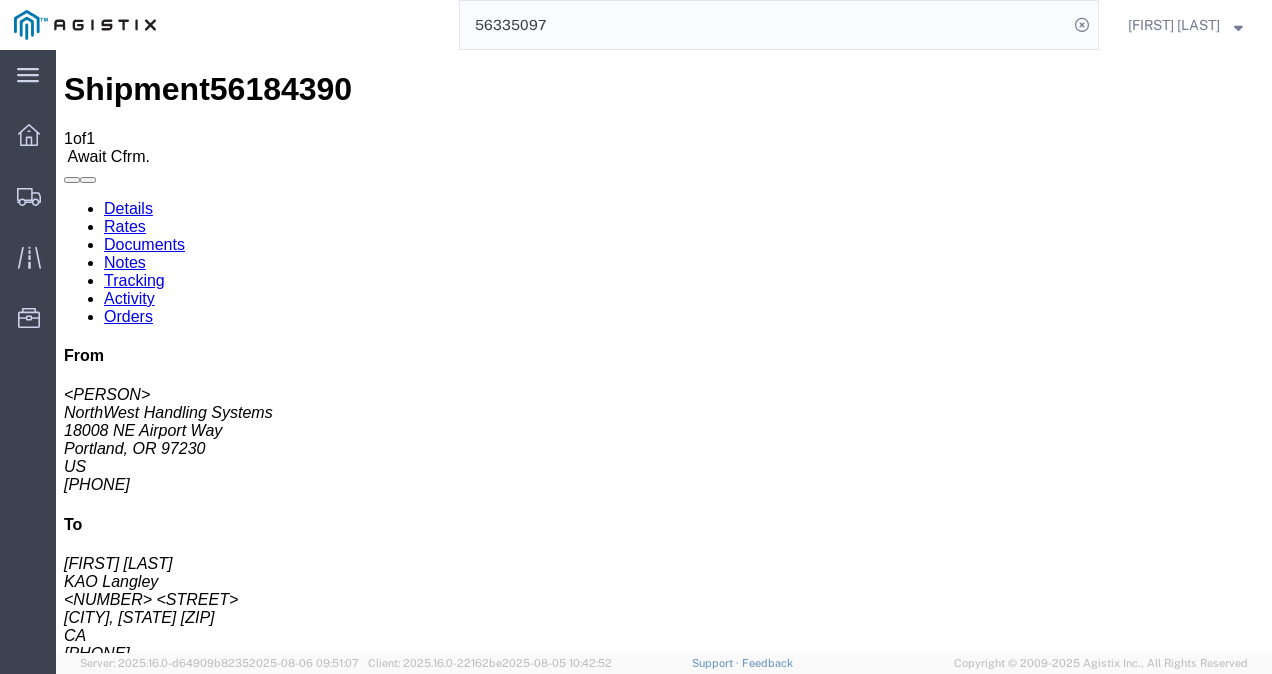 click on "56184390" 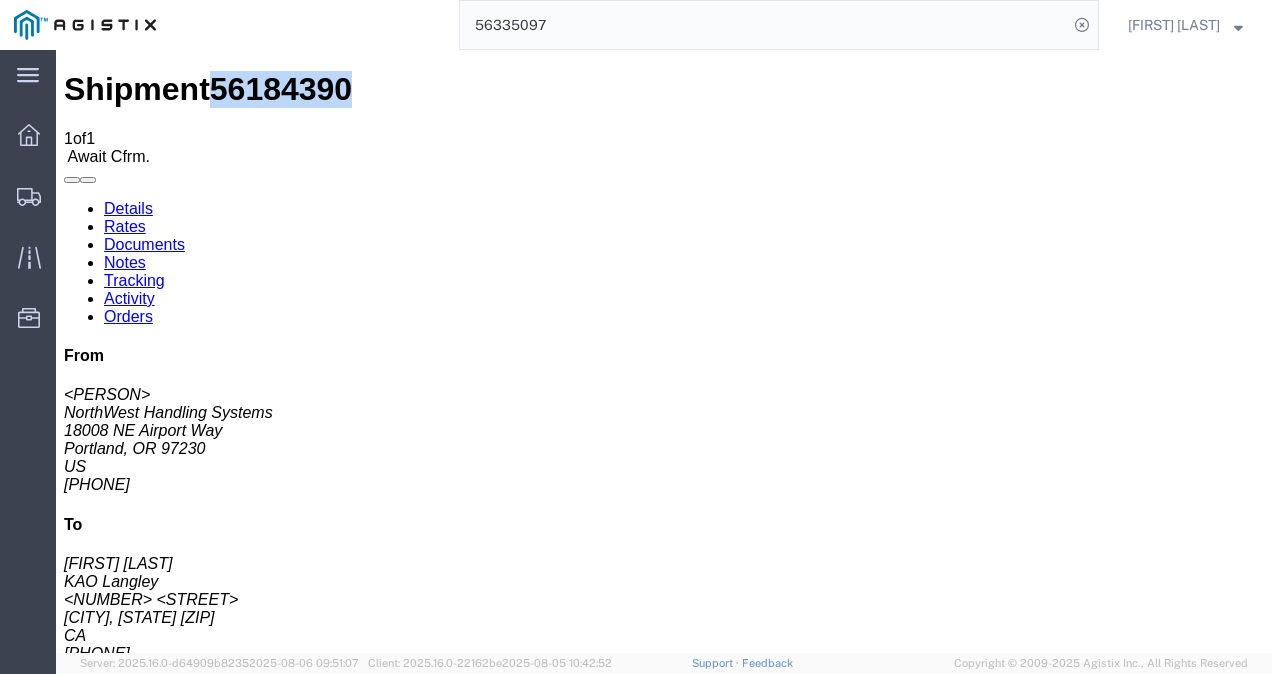 click on "56184390" 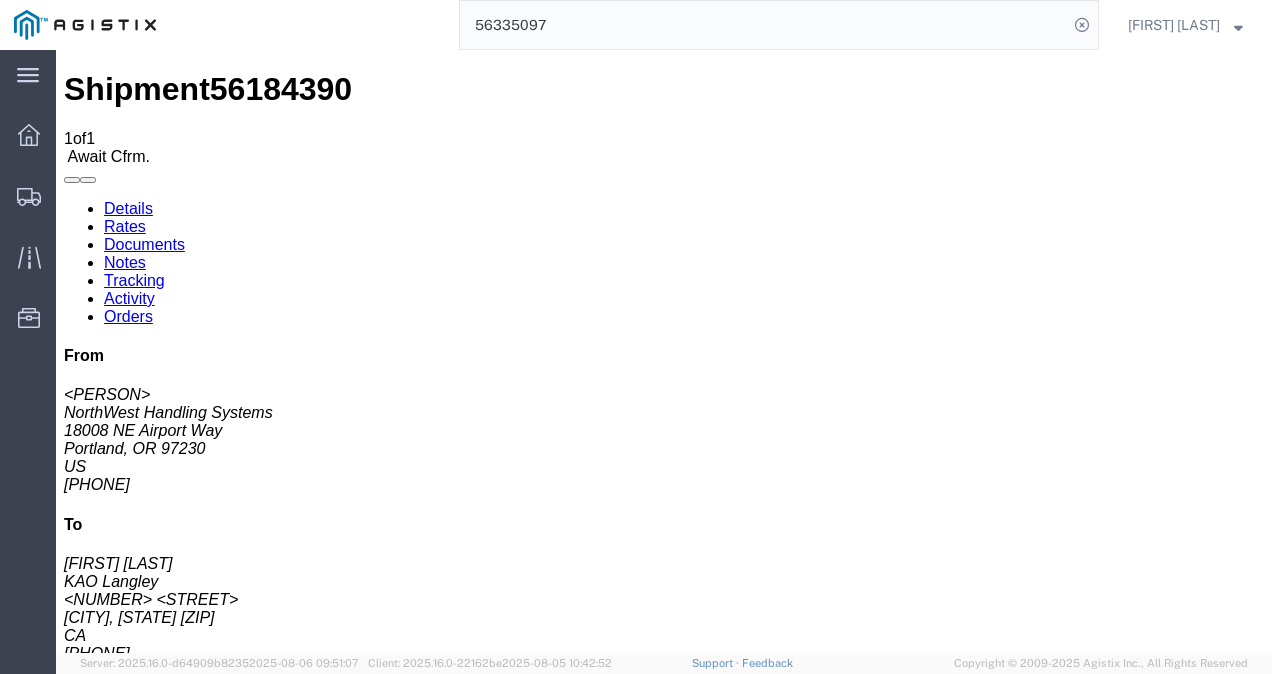 drag, startPoint x: 539, startPoint y: 309, endPoint x: 481, endPoint y: 294, distance: 59.908264 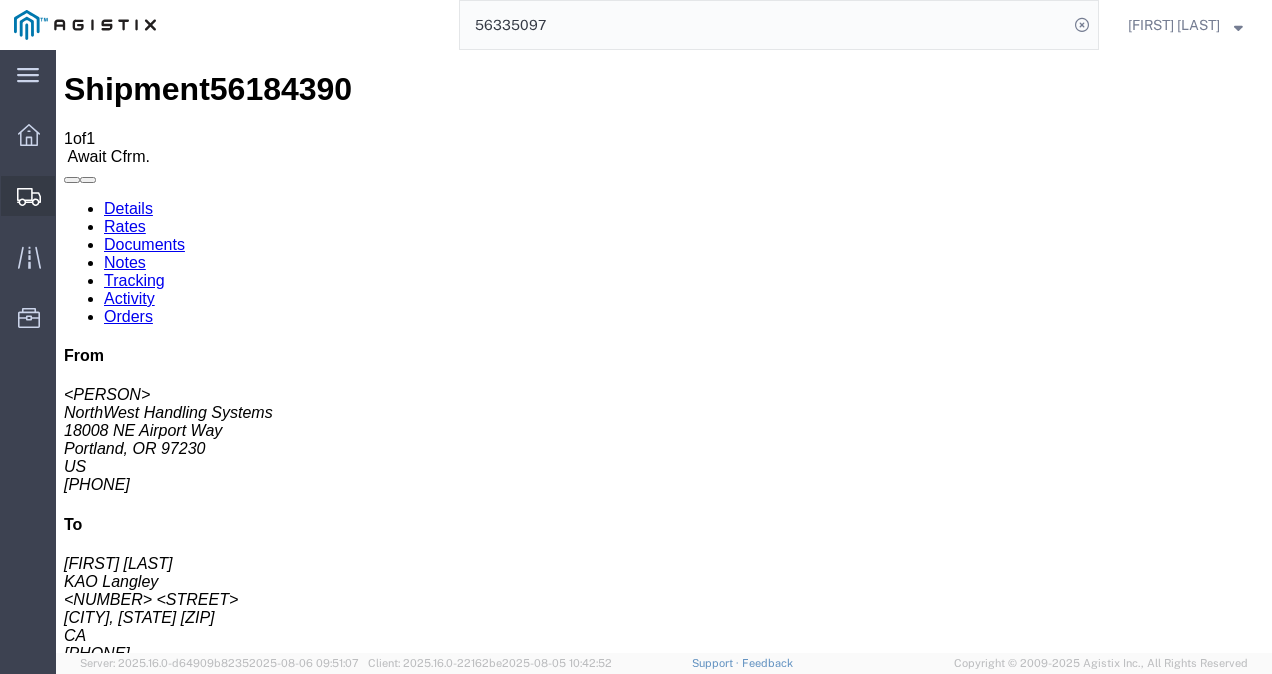 click on "Shipments" 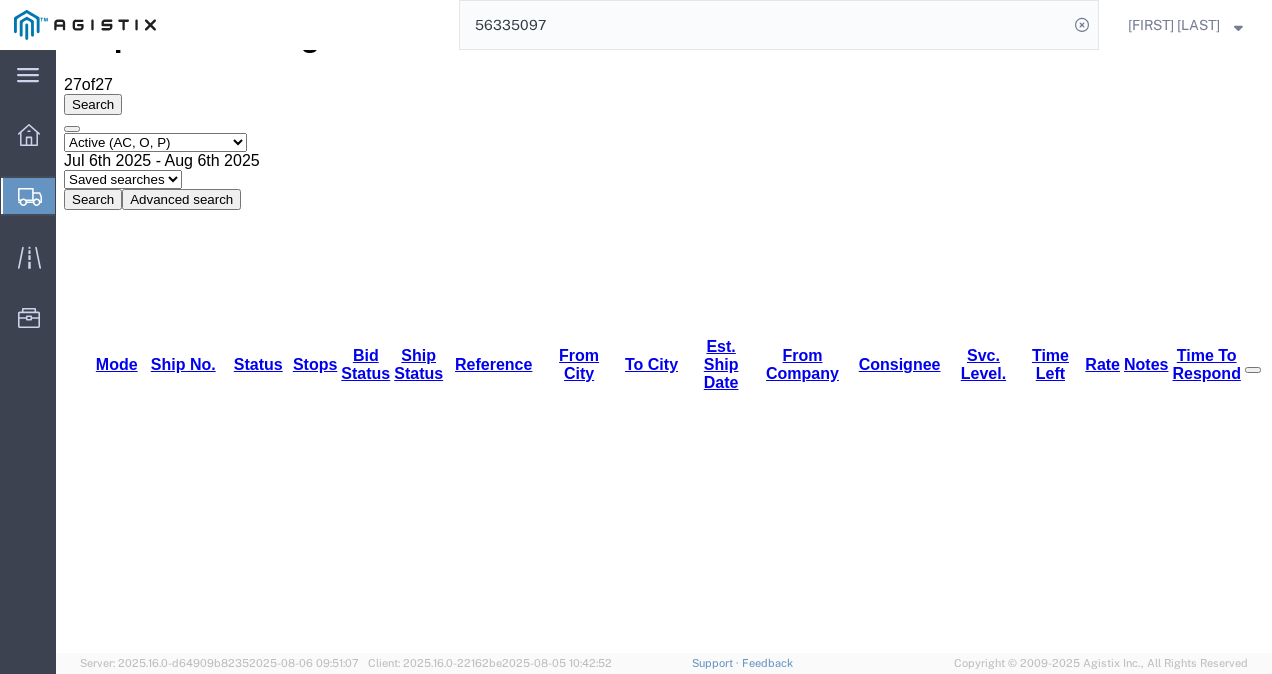 scroll, scrollTop: 0, scrollLeft: 0, axis: both 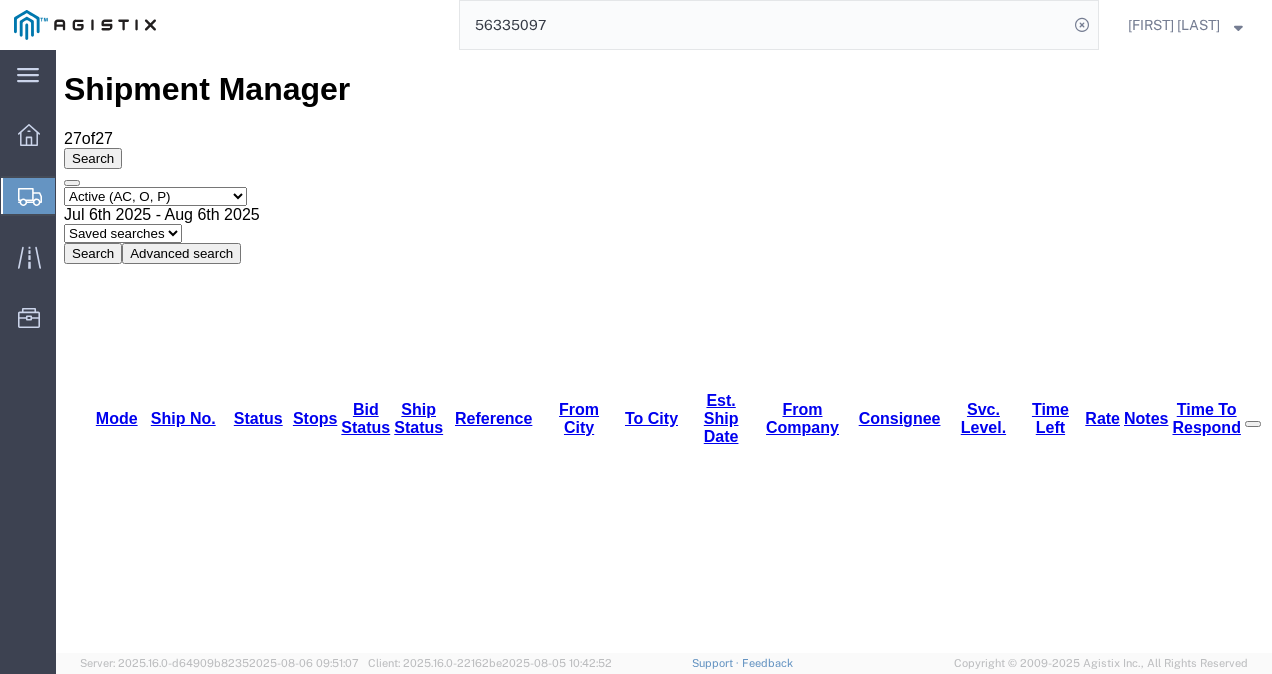 click on "56383735" at bounding box center (161, 3588) 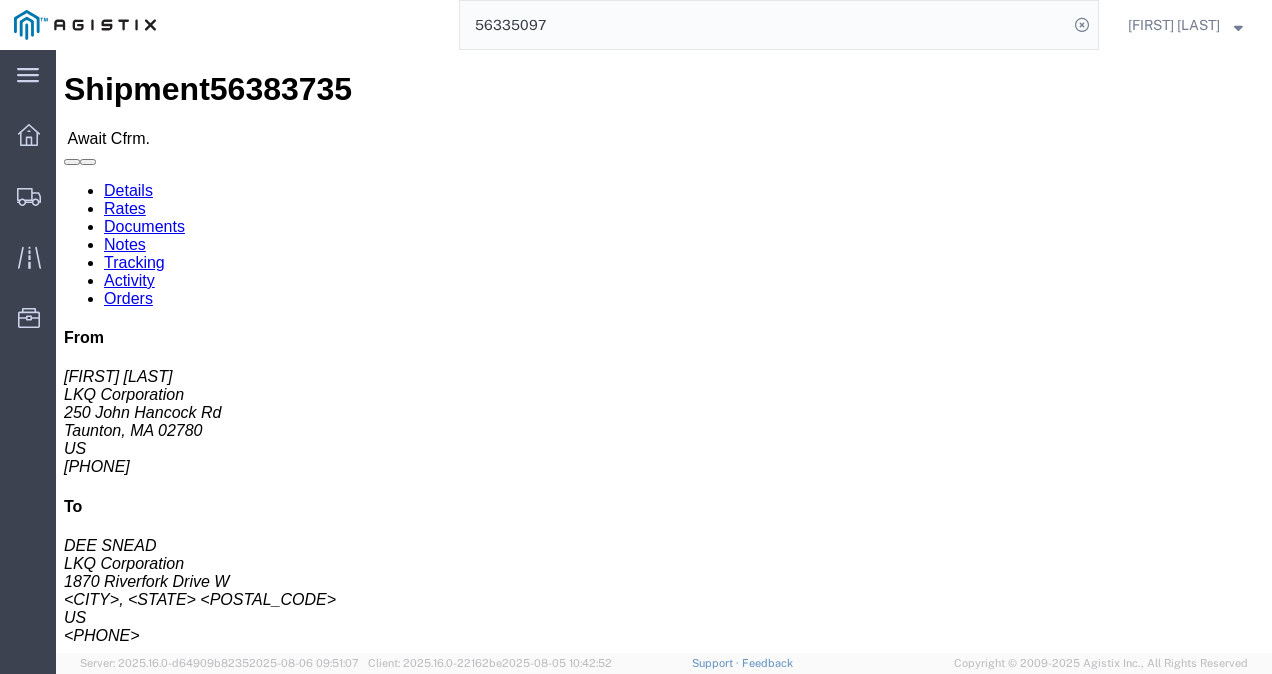 click on "Leg 1 - Truckload Vehicle 1: Standard Dry Van (53 Feet) Number of trucks: 1" 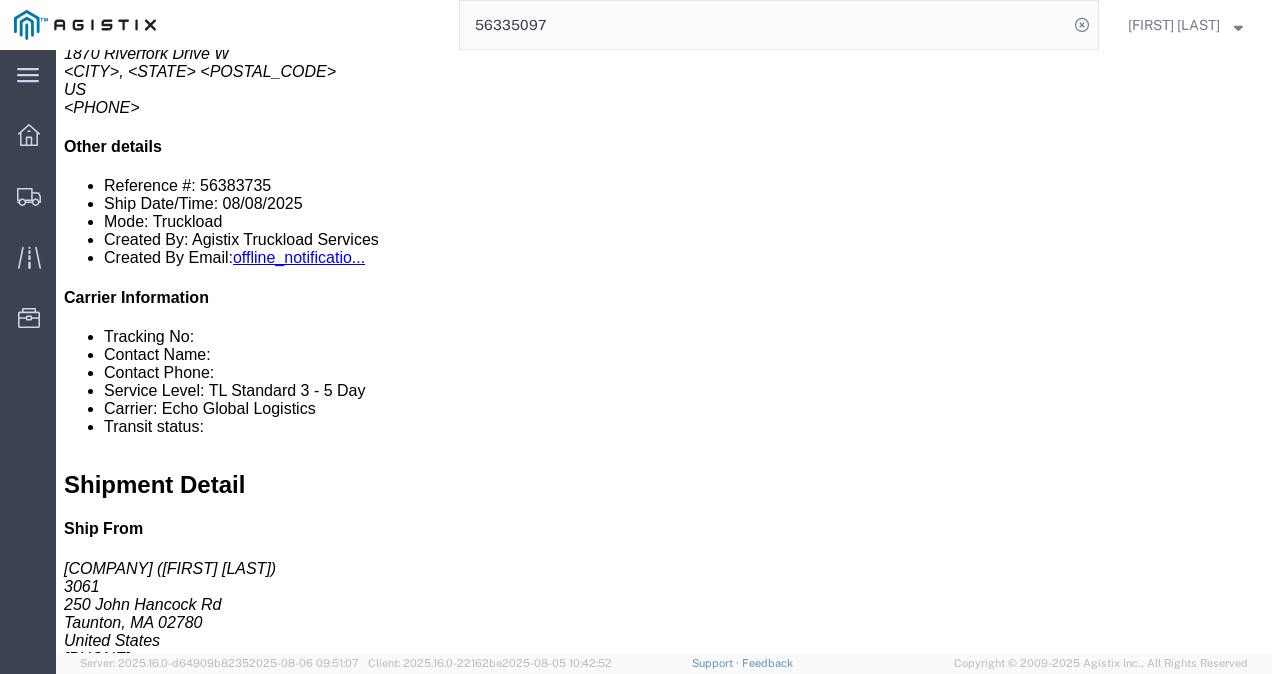 scroll, scrollTop: 500, scrollLeft: 0, axis: vertical 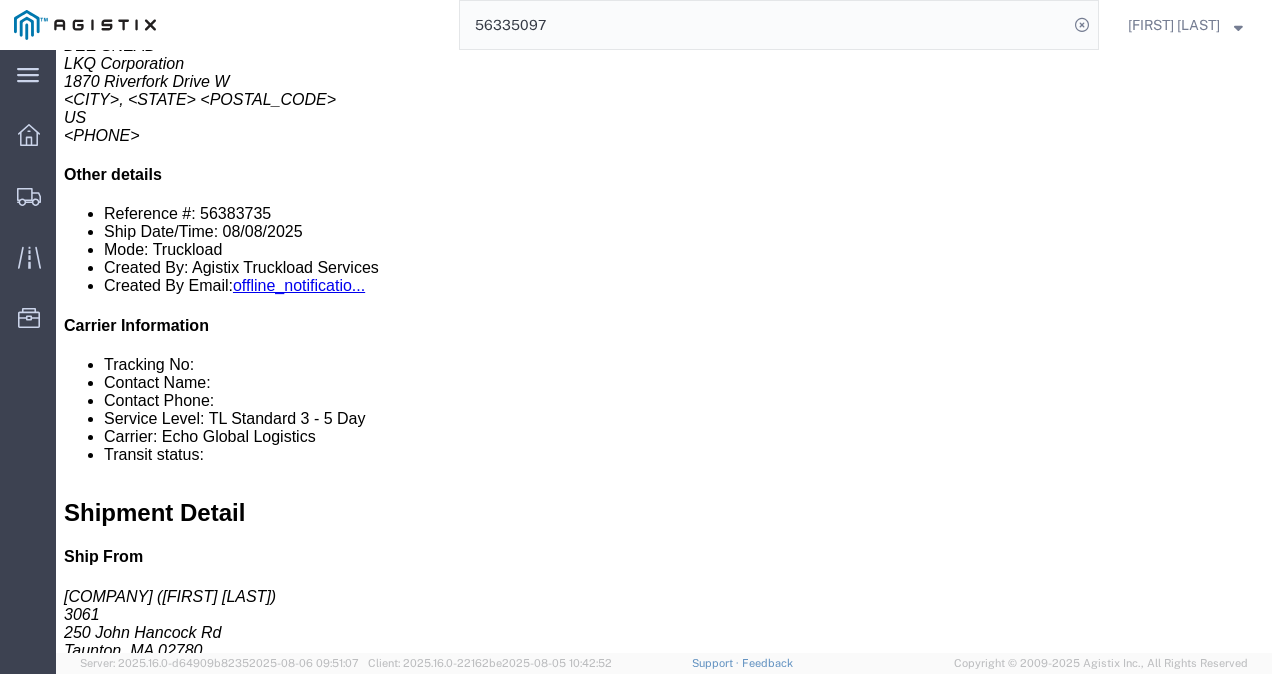 click on "40   Pallet(s) Standard (Not Stackable) Total weight: 44000.00  LBS  ( dim )   Carton count: 0 Dimensions: L 48.00 x W 8.00 x H 8.00 FT Devices: Wheels - Stacked & Palletized Pieces:  40.00
Each Total value:  1.00 USD Package 1 Content 1 Product Name: Wheels - Stacked & Palletized Description: 2 hours load time Pieces: 40.00
Each Total value: 1.00 USD  Previous content Next content" 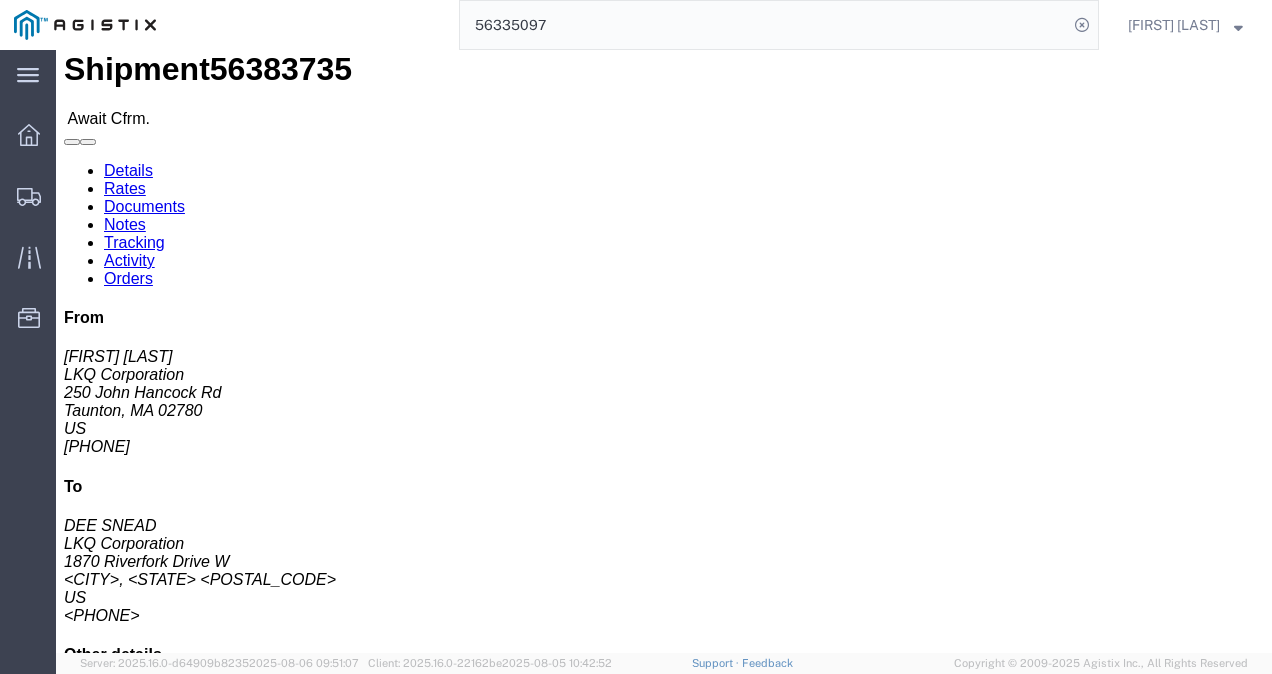 scroll, scrollTop: 0, scrollLeft: 0, axis: both 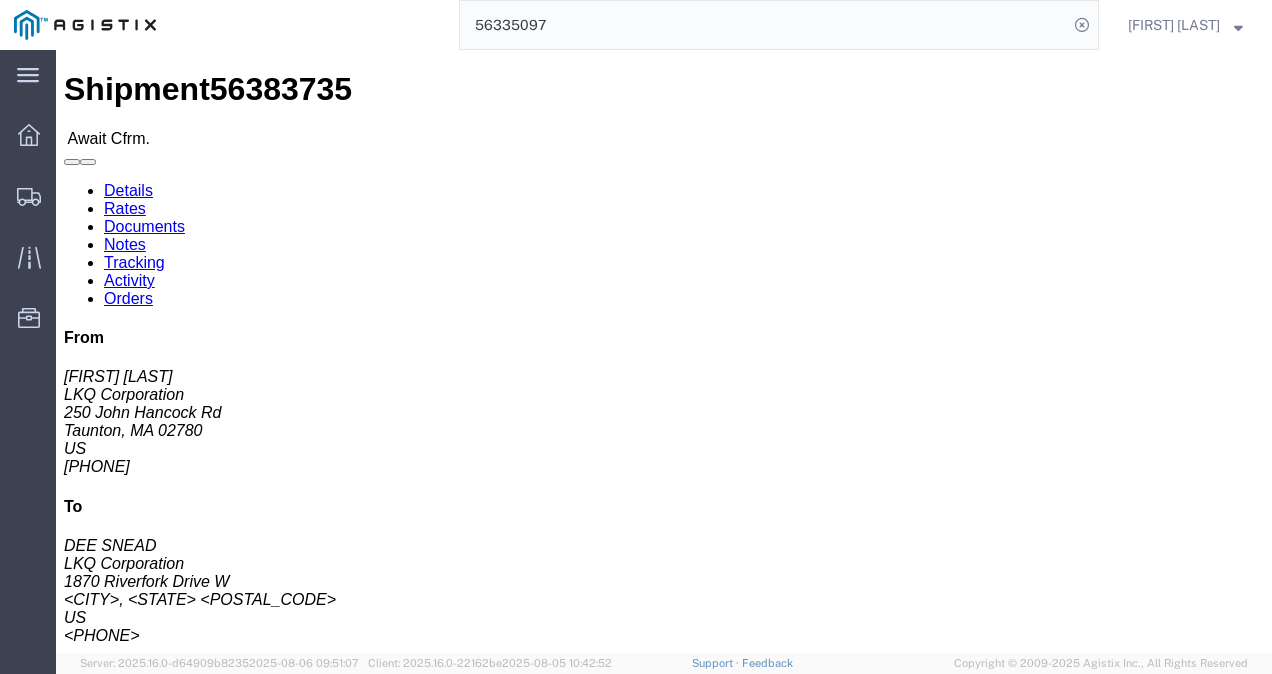 click on "Ship From [COMPANY] ([FIRST] [LAST]) [NUMBER] [STREET] [CITY], [STATE] [COUNTRY] [PHONE] Ship To
[COMPANY] ([NAME]) [NUMBER] [STREET] [CITY], [STATE] [COUNTRY]
Pickup & Delivery Dates
[DATE] [TIME]
-
[DATE] [TIME] Edit Date and Time
Pickup Date:
Pickup Start Date Pickup Start Time Pickup Open Date and Time [DATE] [TIME] [AM/PM] Pickup Close Date Pickup Close Time
Pickup Close Date and Time
[DATE] [TIME] [AM/PM]
Delivery by Date
Delivery Start Date Delivery Start Time
Deliver Open Date and Time
Deliver Close Date Deliver Close Time
Deliver Close Date and Time
Notify carrier of changes
Cancel
Save
Open Time [TIME] [AM/PM] Cancel Apply   Close Time [TIME] [AM/PM] Cancel Apply   Open Time [TIME] [AM/PM] Cancel Apply   Apply" 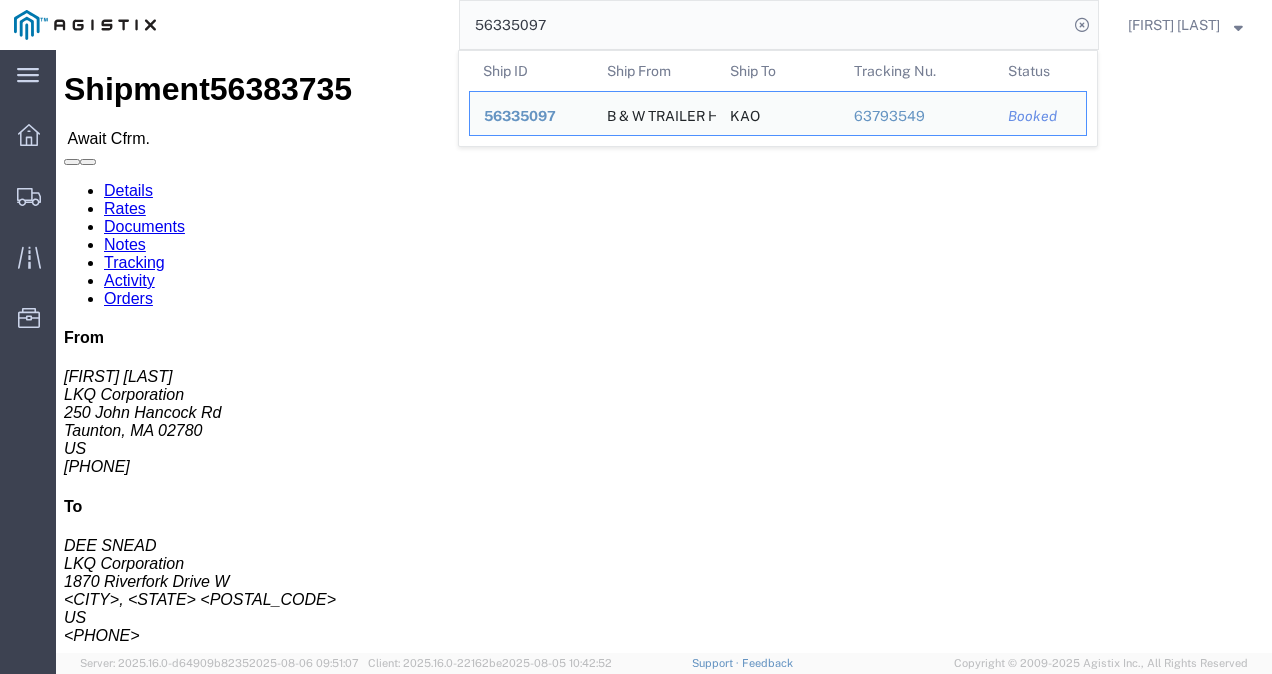 click on "56335097" 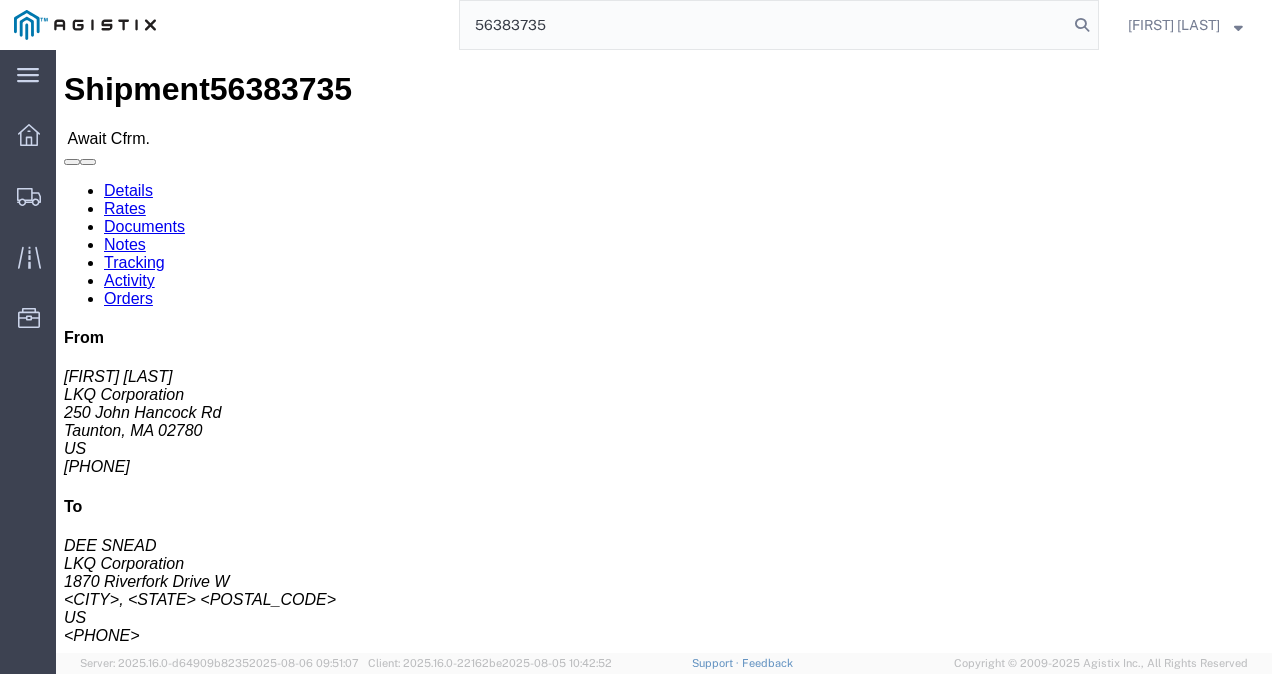 type on "56383735" 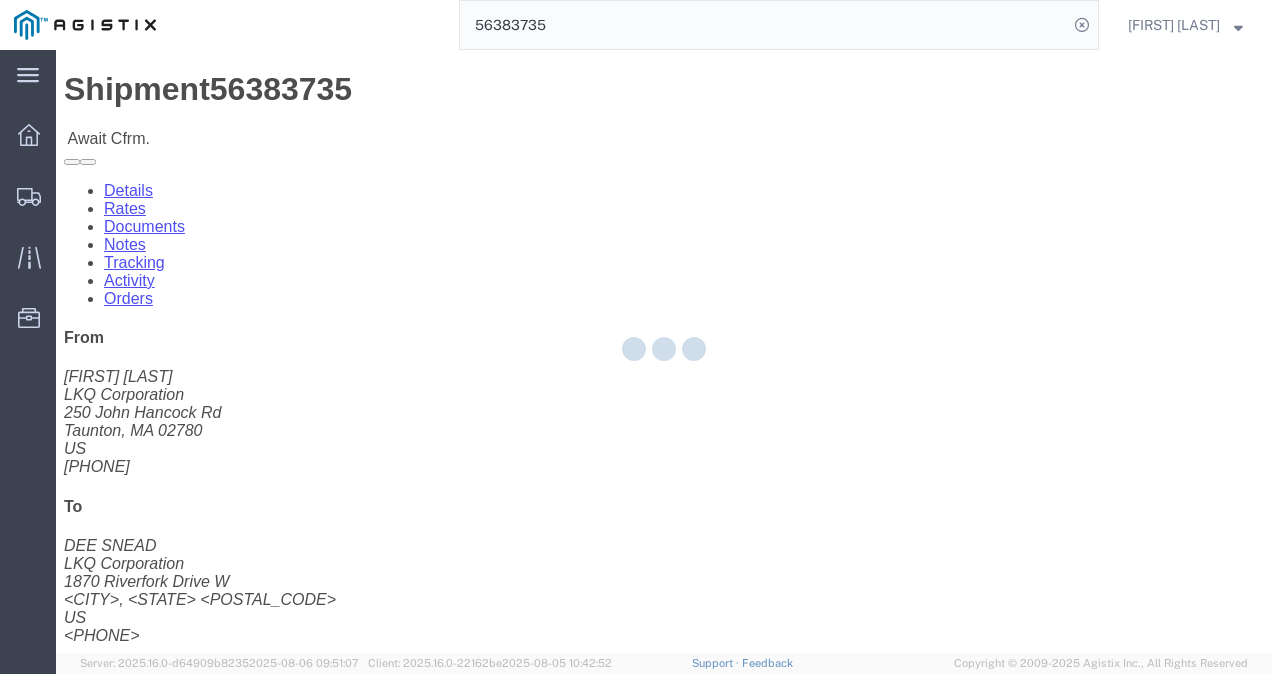 drag, startPoint x: 532, startPoint y: 386, endPoint x: 510, endPoint y: 369, distance: 27.802877 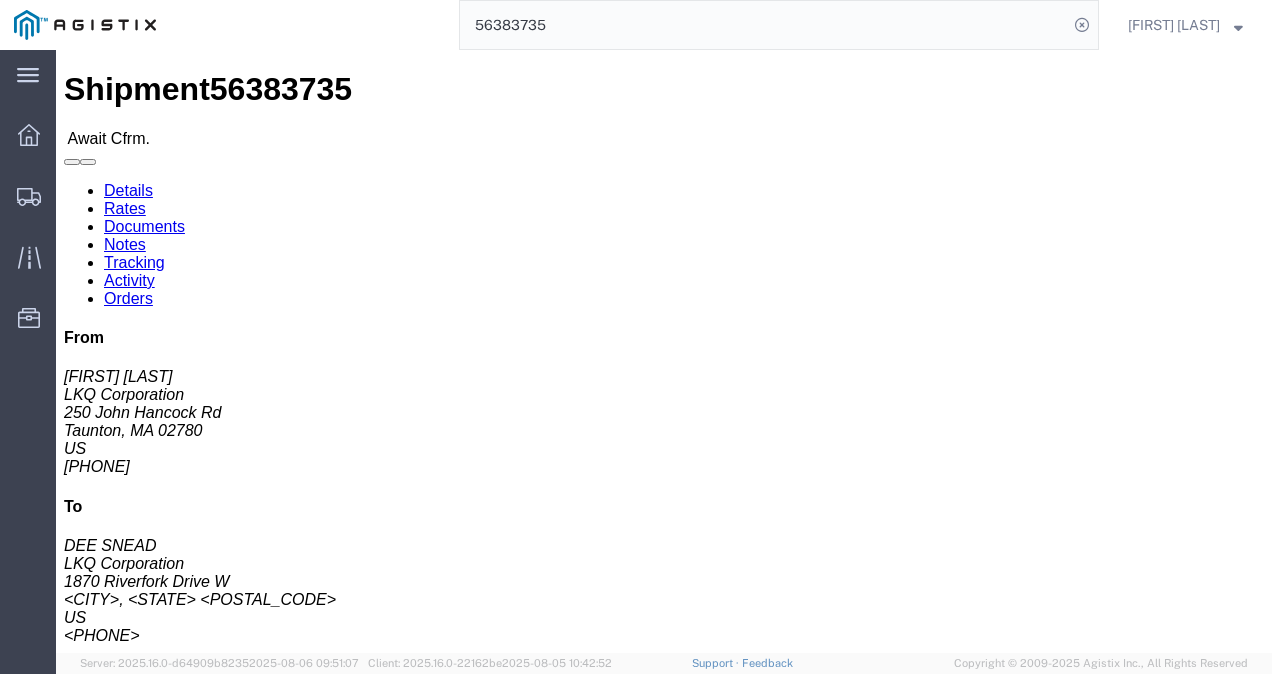 click on "Documents" 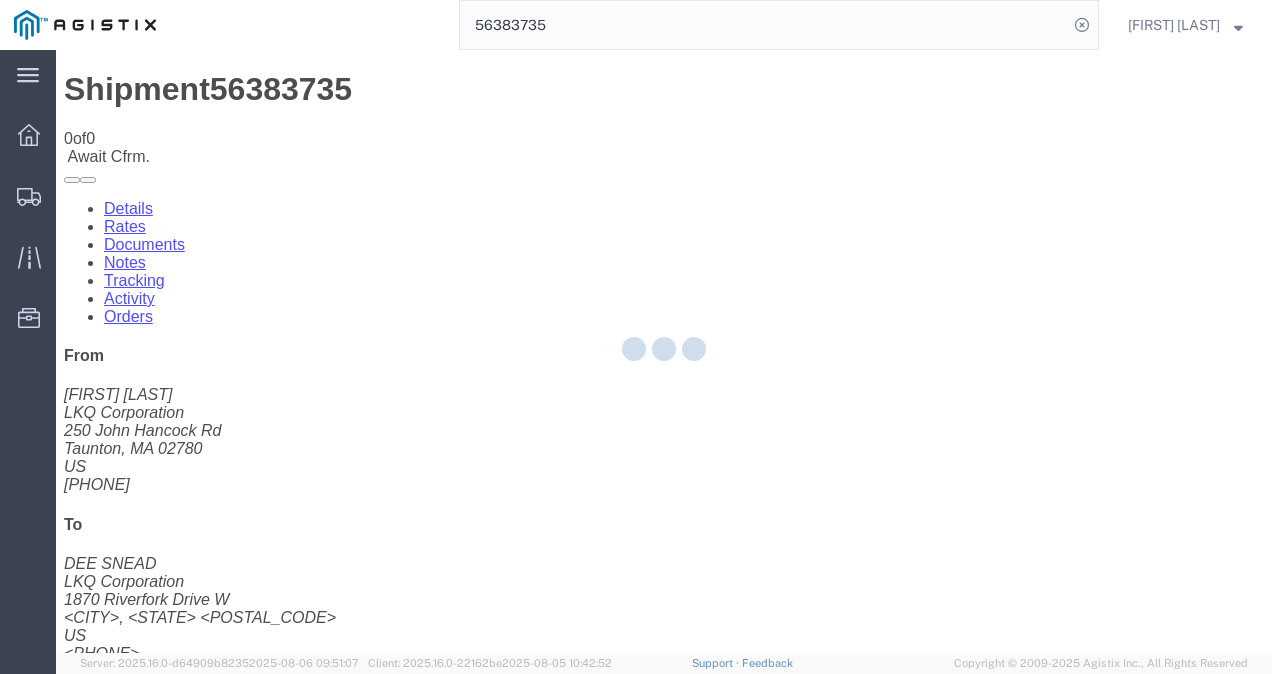 click 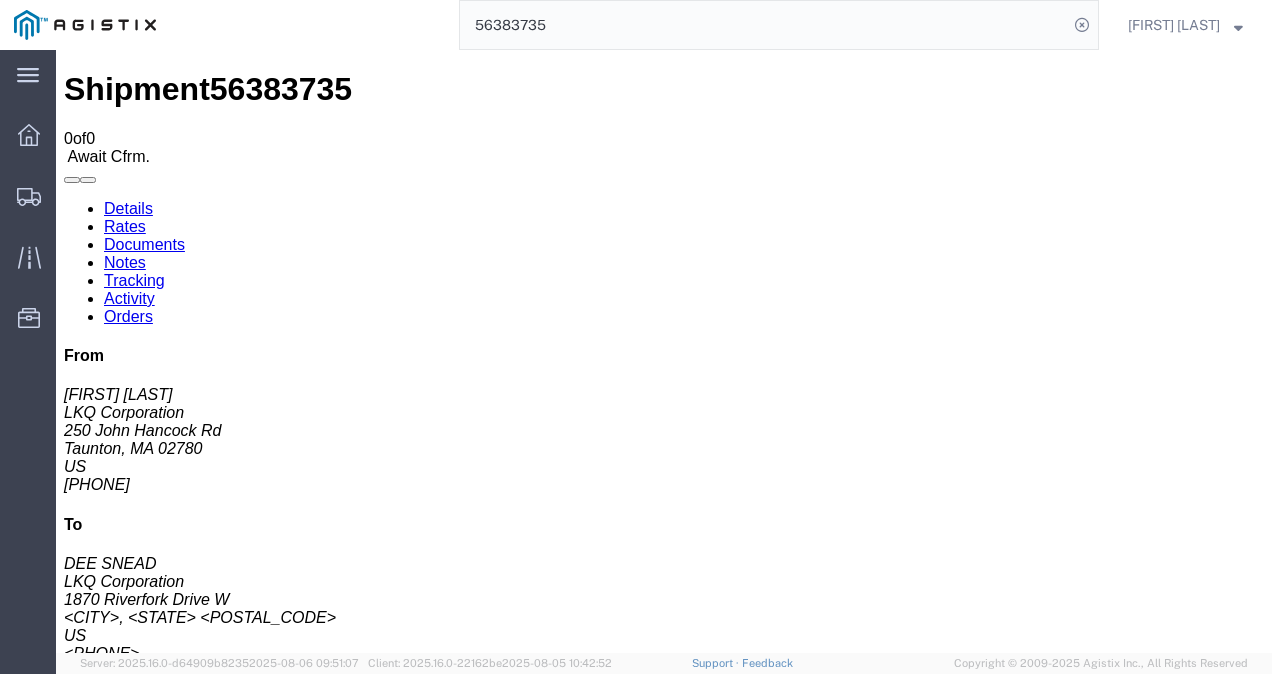 click on "Rates" at bounding box center (125, 226) 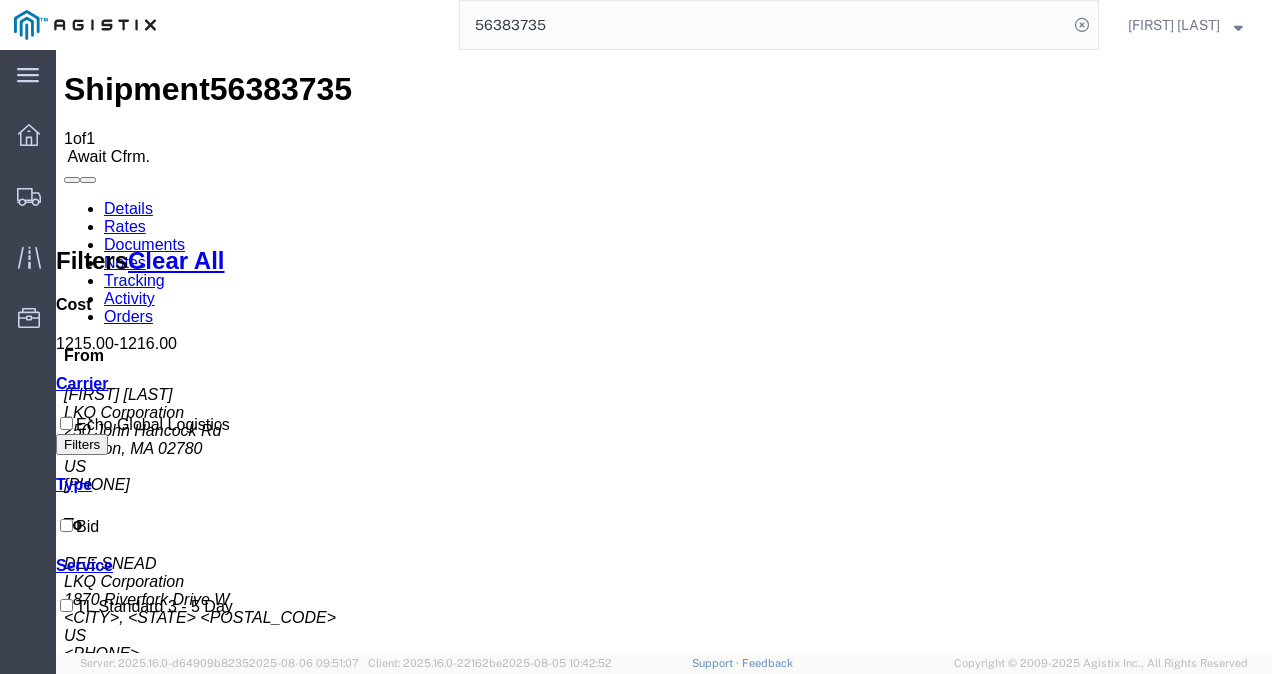 click on "56383735" at bounding box center [281, 89] 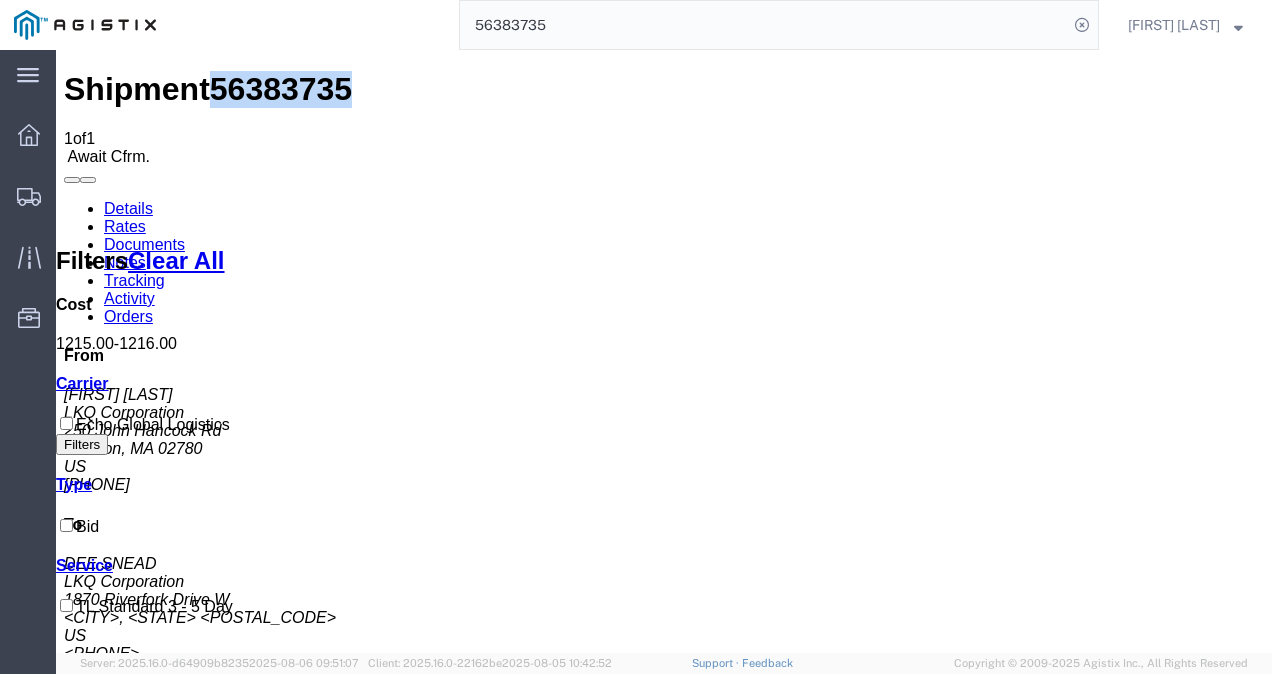 copy on "56383735" 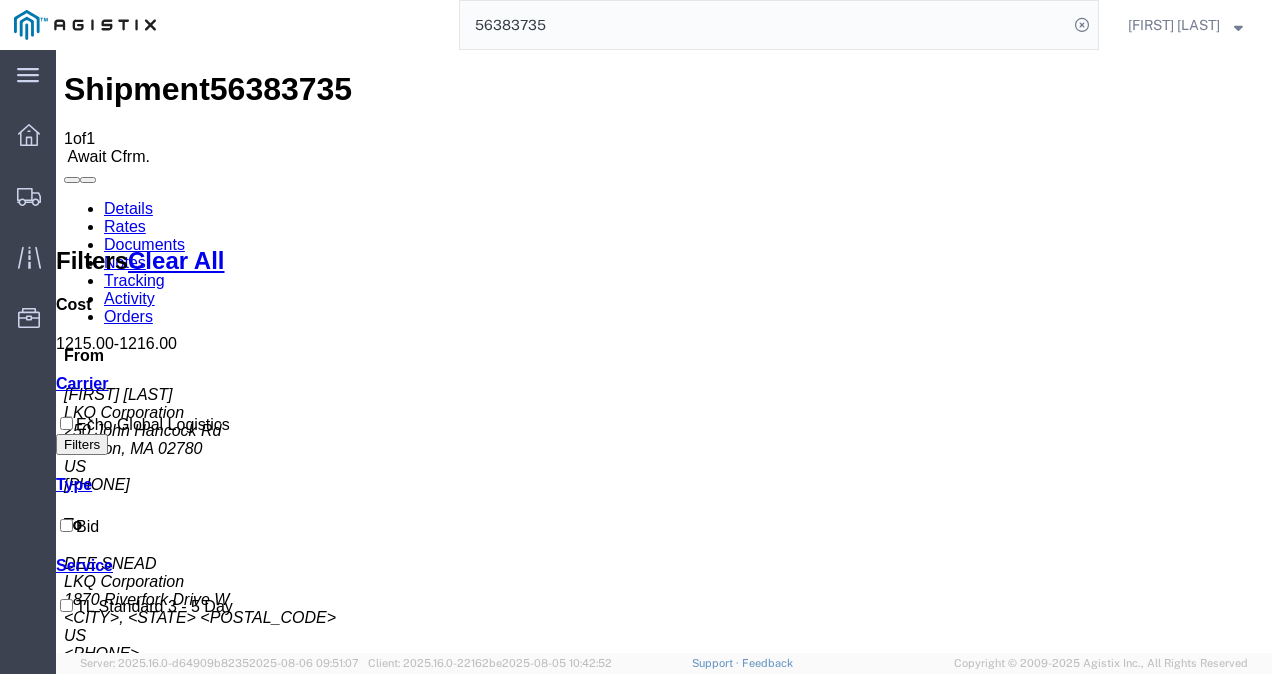 drag, startPoint x: 619, startPoint y: 457, endPoint x: 293, endPoint y: 279, distance: 371.42966 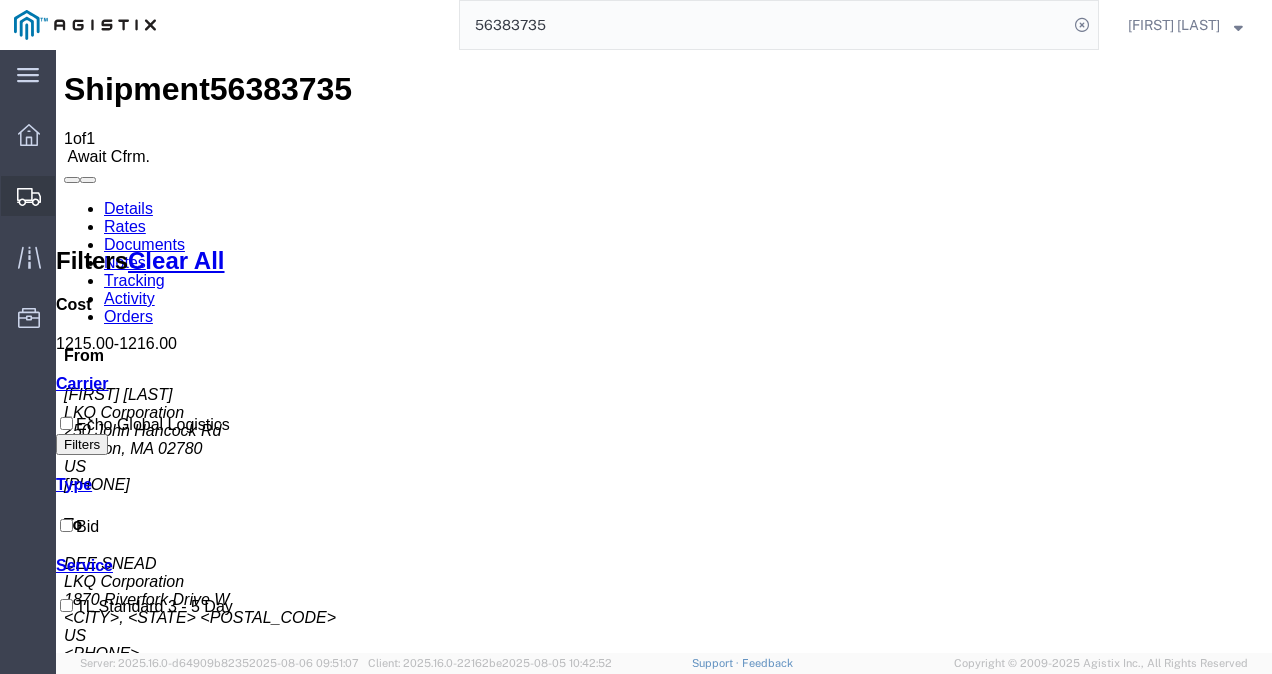 click on "Shipments" 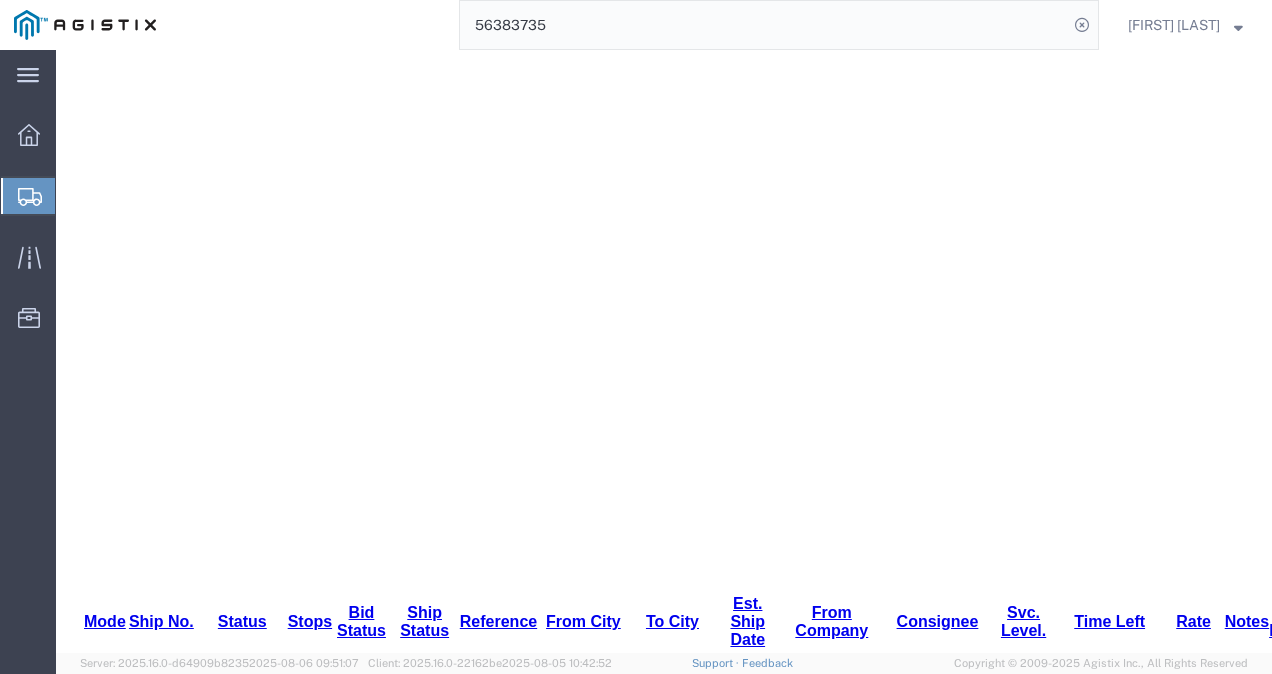 scroll, scrollTop: 502, scrollLeft: 0, axis: vertical 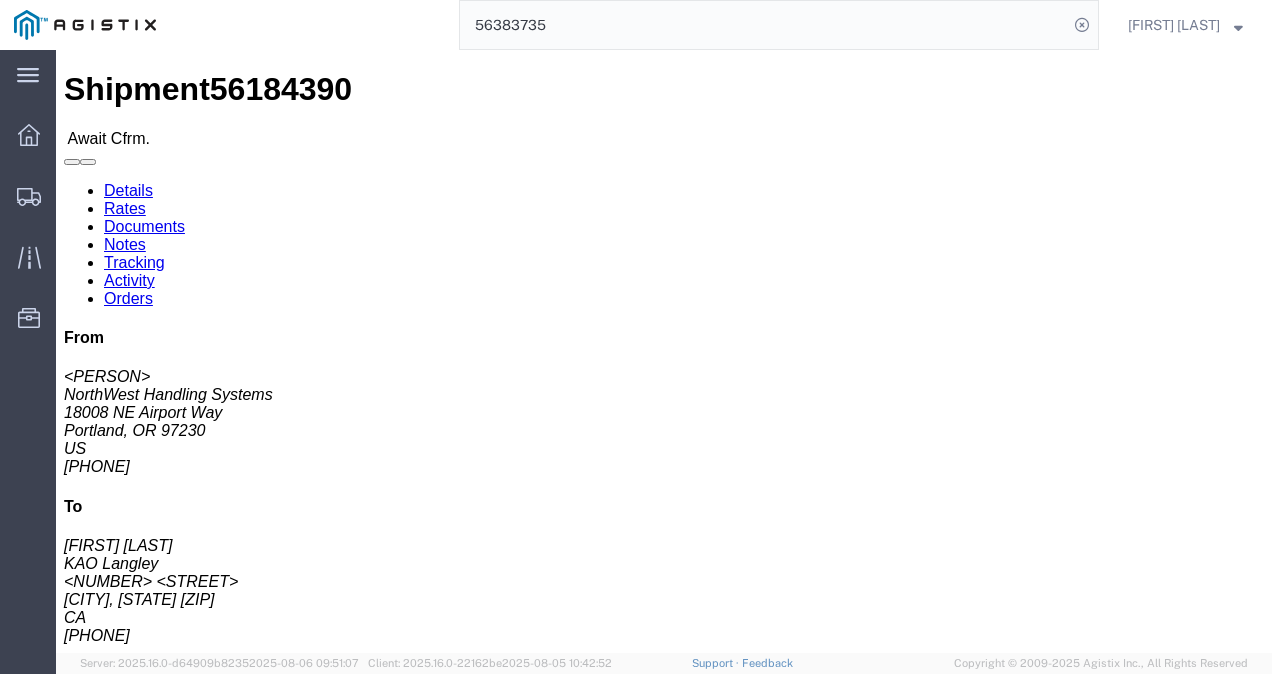 drag, startPoint x: 665, startPoint y: 368, endPoint x: 482, endPoint y: 308, distance: 192.58505 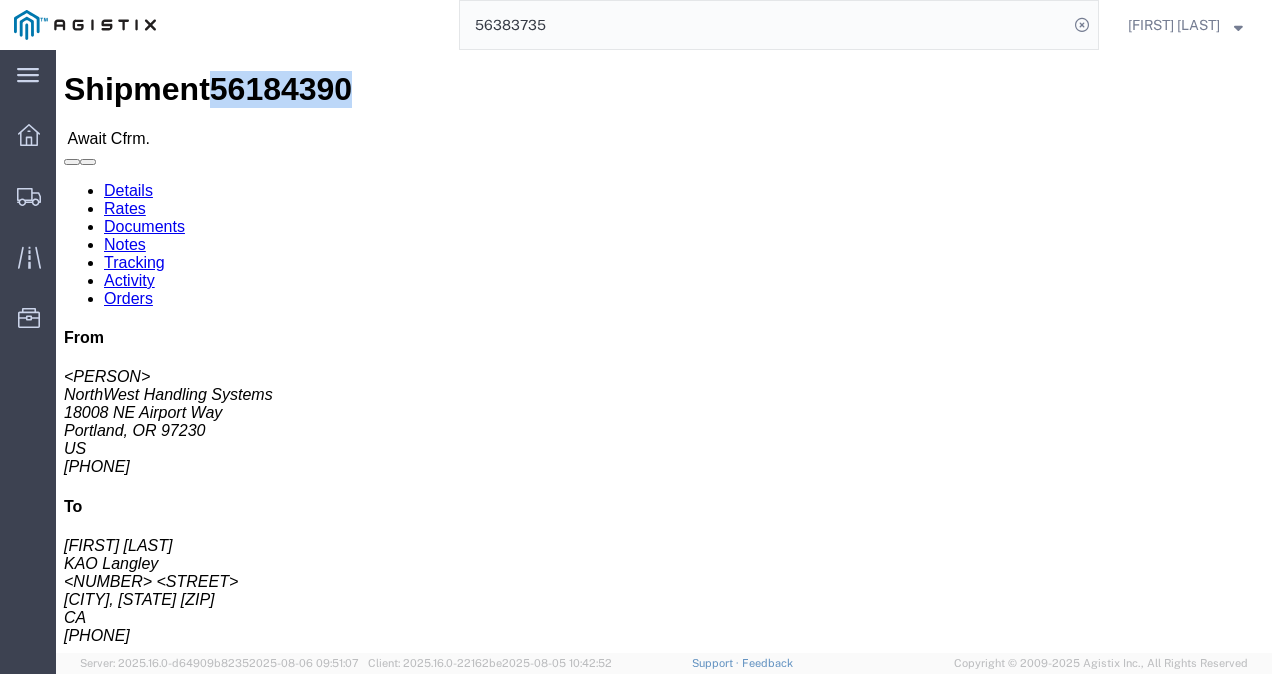 copy on "56184390" 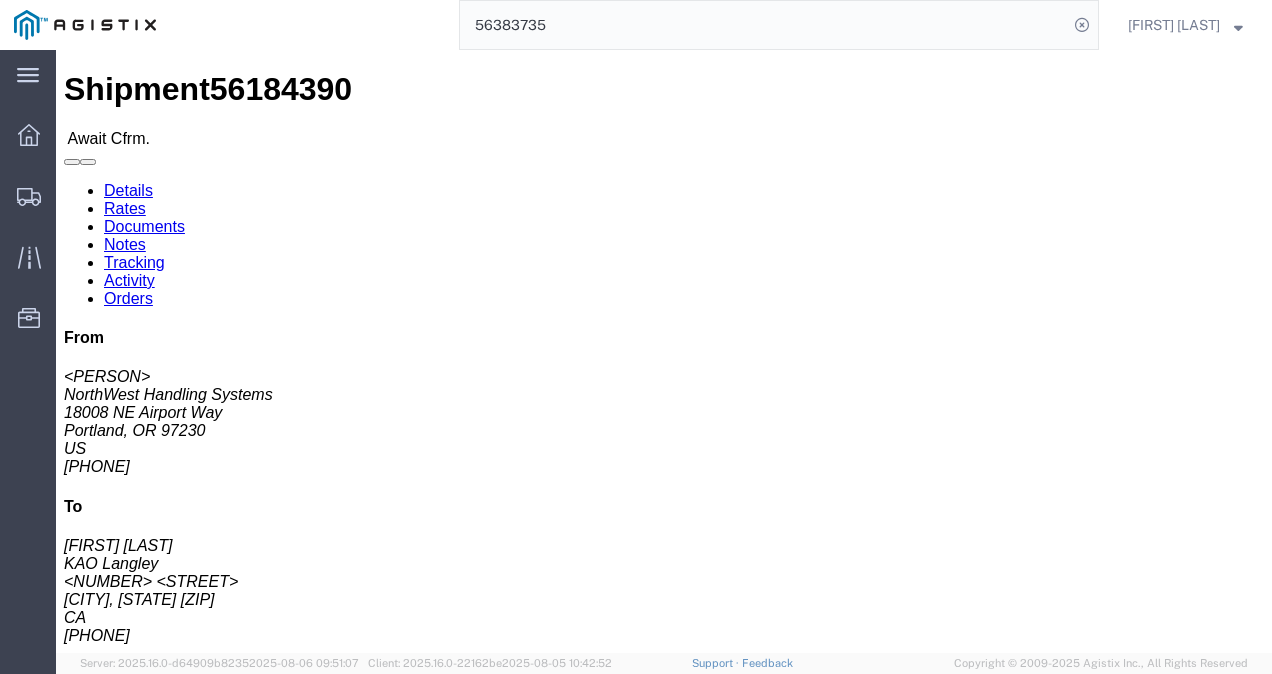 drag, startPoint x: 375, startPoint y: 212, endPoint x: 214, endPoint y: 211, distance: 161.00311 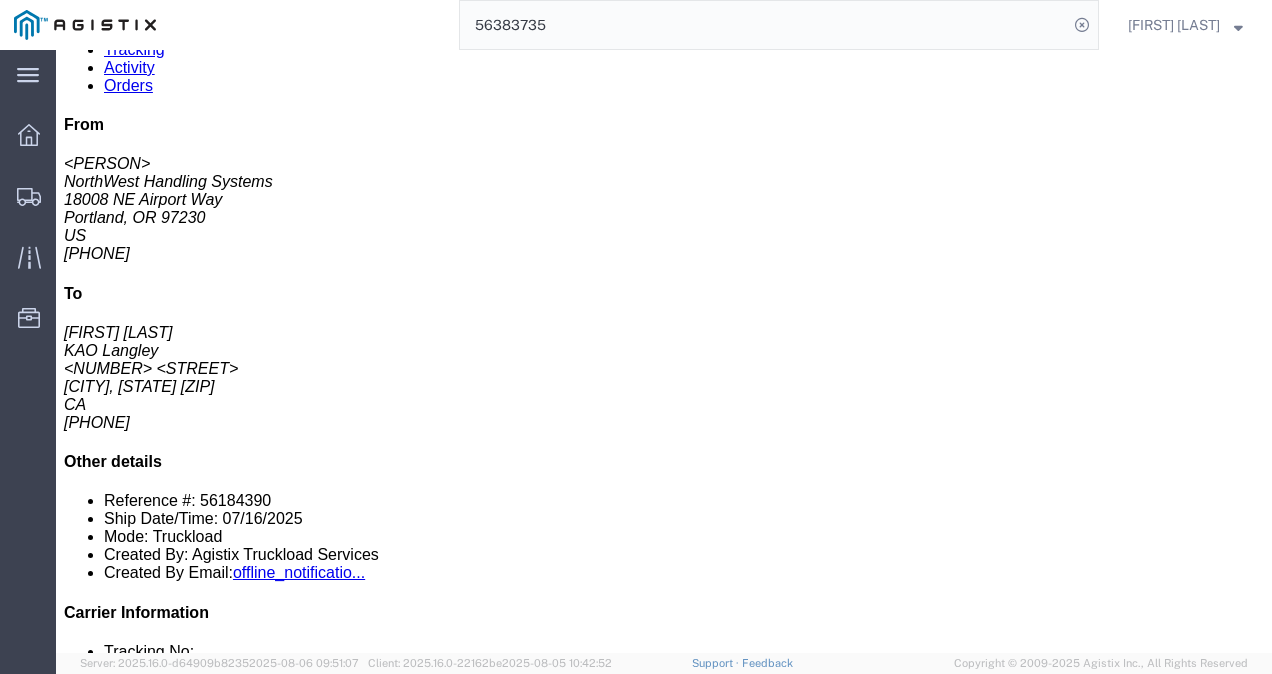 scroll, scrollTop: 400, scrollLeft: 0, axis: vertical 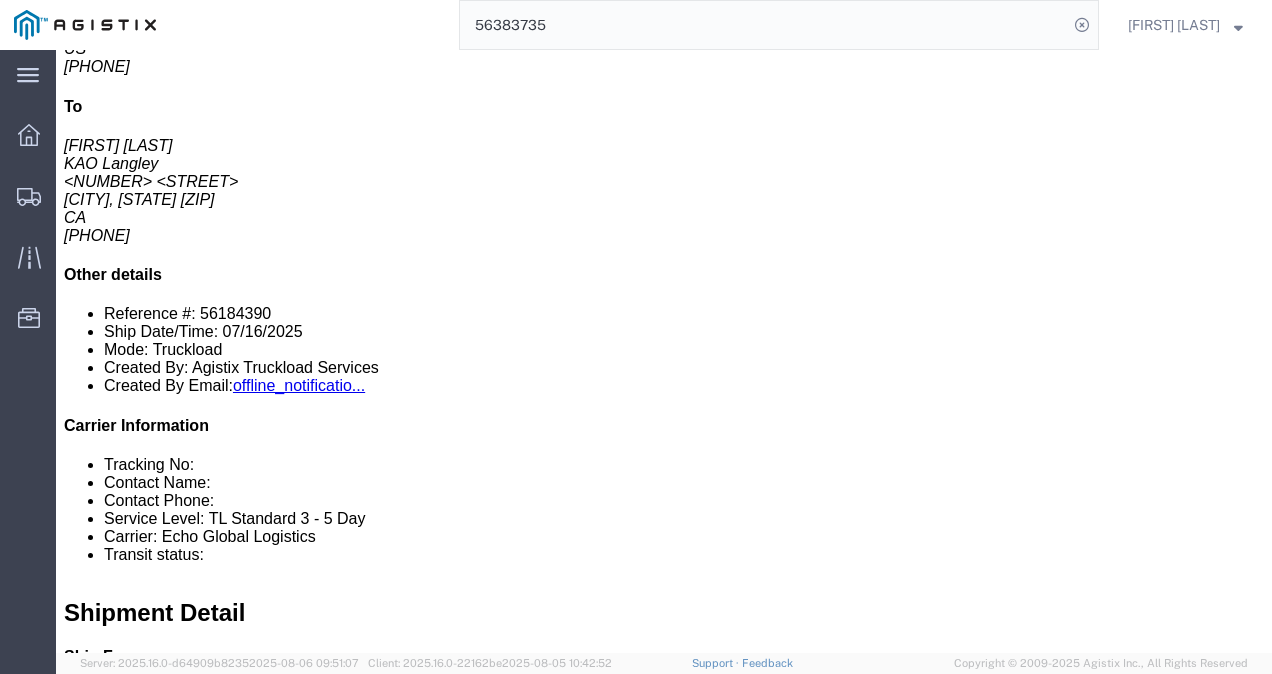 click on "[NUMBER] [ITEM_TYPE] [ITEM_TYPE] Total weight: [WEIGHT]  ([WEIGHT] [UNIT] )  [UNIT] Carton count: [NUMBER] Dimensions: L [NUMBER] x W [NUMBER] x H [NUMBER] [UNIT] Devices: [NUMBER] [ITEM_TYPE]: [NUMBER] [ITEM_TYPE]
Each Total value: [PRICE] [CURRENCY] HAZMAT Package [NUMBER] Content [NUMBER] Product Name: [ITEM_TYPE] [NUMBER] [ITEM_TYPE]
Each Notes: Notes: Transporting a [WEIGHT] [ITEM_TYPE], [ITEM_TYPE] [ITEM_TYPE] and [ITEM_TYPE] from [CITY] [STATE] [CITY] [STATE] Total value: [PRICE] [CURRENCY] Hazmat: Hazmat Proper Shipping Name: [ITEM_TYPE], [ITEM_TYPE] UN #: [NUMBER] Class: [NUMBER] Corrosive Compatibility Group: [ITEM_TYPE] Subsidiary Risk: [ITEM_TYPE] Number of packages: [NUMBER] Packaging Group: [ITEM_TYPE] Container Type: None Container Material: None Packing Instructions: NEW/NEQ: EX/HC#: Expiration: Notes: Company Name: [COMPANY_NAME] Contact Name: [PERSON] Phone Number: [PHONE] Cargo Aircraft Only: Radioactive: Limited Qty: Total Quantity: [NUMBER] Q Value: [PRICE] Export Information Country: [COUNTRY] ECCN: Controlled: Shipment Controlled: HTS/Tariff Code: Control/Exempt: Expiration Date: Lic./Ex. Code:" 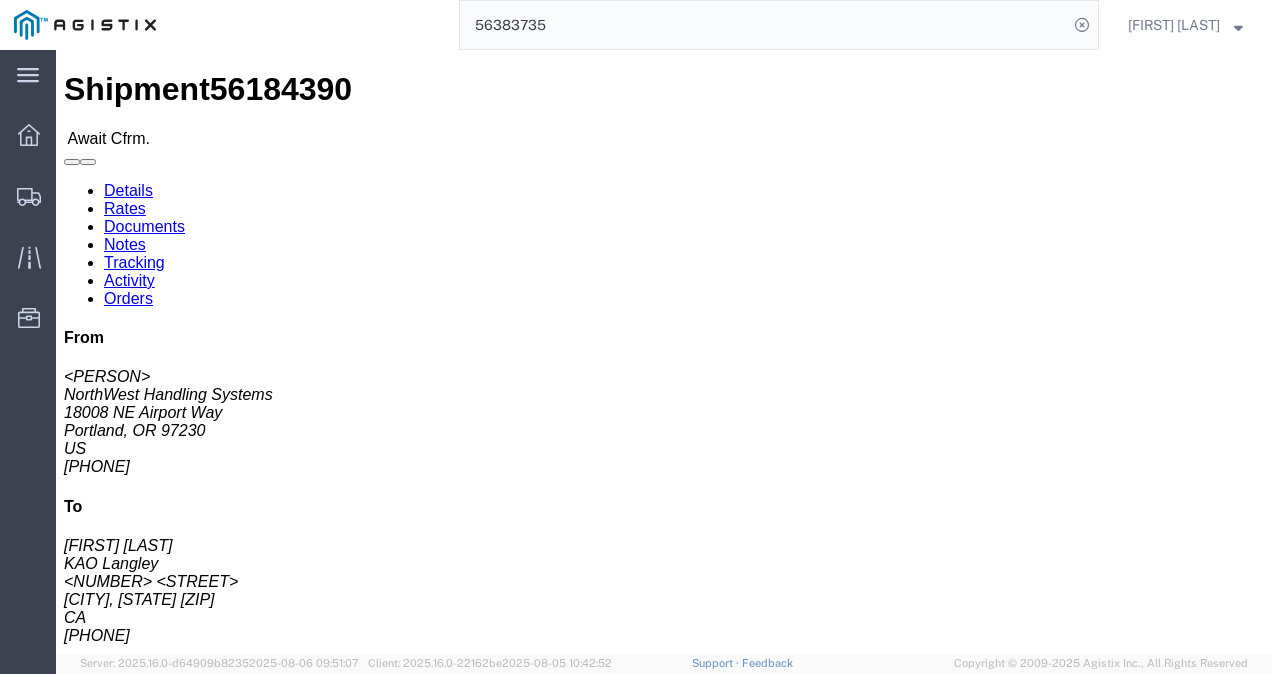 click on "Shipment Detail
Ship From [COMPANY] ([NAME]) [NUMBER] [STREET] [CITY], [STATE] [COUNTRY] [PHONE] [EMAIL] Ship To
[COMPANY] ([NAME]) [NUMBER] [STREET] [CITY], [STATE] [COUNTRY] [PHONE] [EMAIL]
Pickup & Delivery Dates
[DATE] [TIME]
-
[DATE] [TIME] [DATE] [TIME] Edit Date and Time
Pickup Date:
Pickup Start Date Pickup Start Time Pickup Open Date and Time [DATE] [TIME] Pickup Close Date Pickup Close Time
Pickup Close Date and Time
[DATE] [TIME]
Delivery by Date
Delivery Start Date Delivery Start Time
Deliver Open Date and Time
[DATE] [TIME] Deliver Close Date Deliver Close Time
Deliver Close Date and Time
Notify carrier of changes
Cancel
Save
Open Time [TIME] Cancel Apply   Close Time" 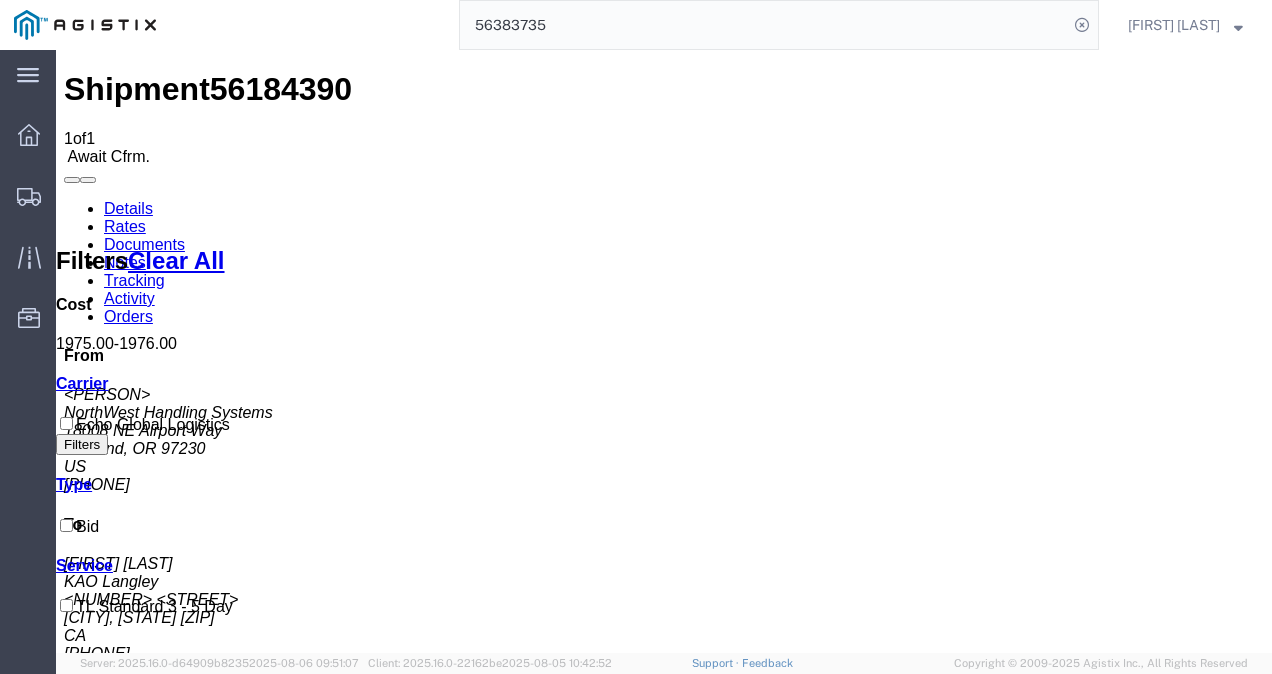 click on "56184390" at bounding box center (281, 89) 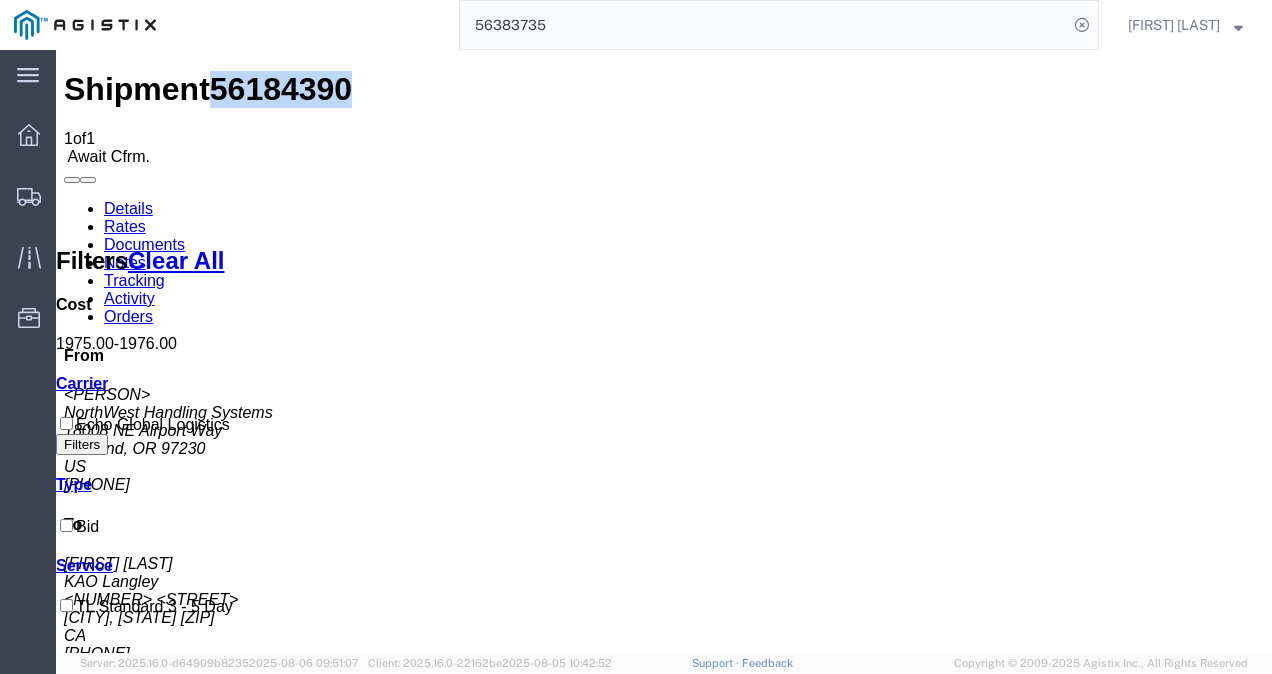 drag, startPoint x: 242, startPoint y: 82, endPoint x: 201, endPoint y: 119, distance: 55.226807 